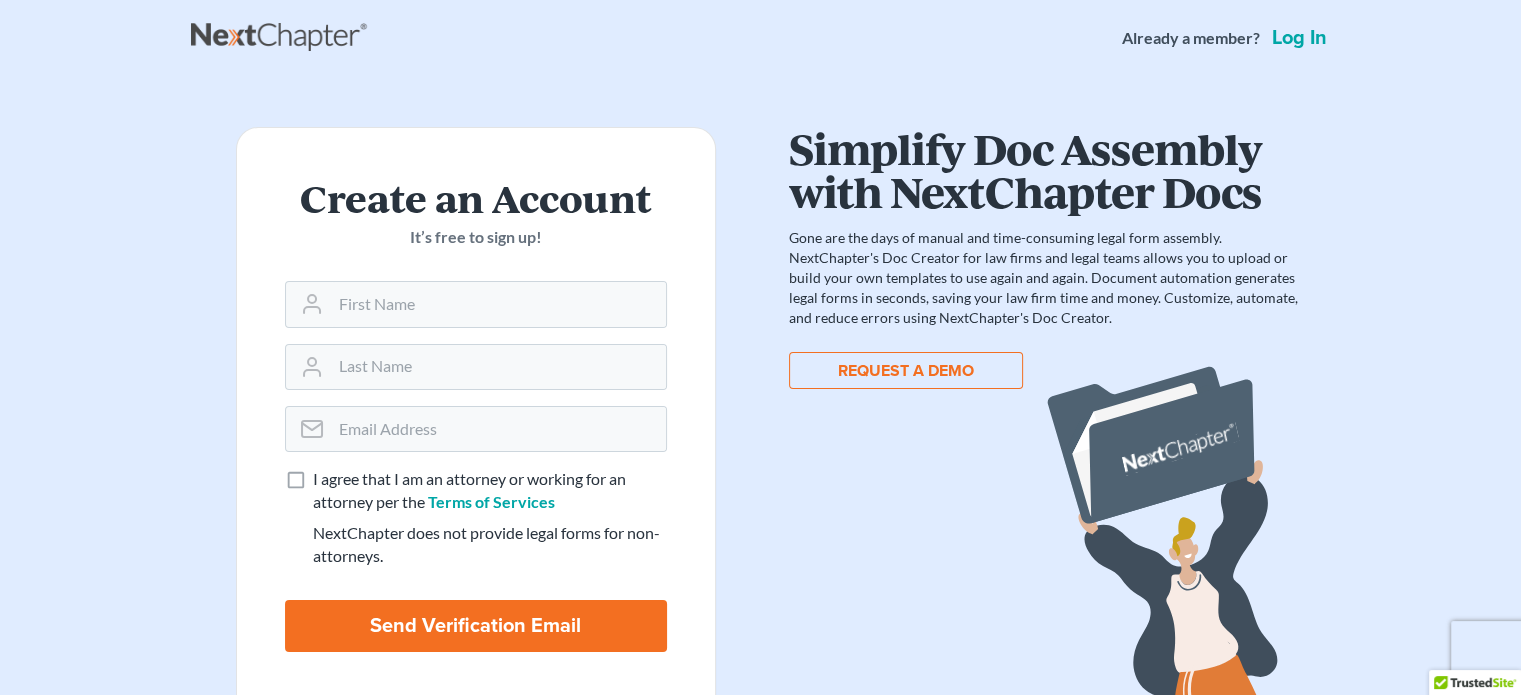scroll, scrollTop: 0, scrollLeft: 0, axis: both 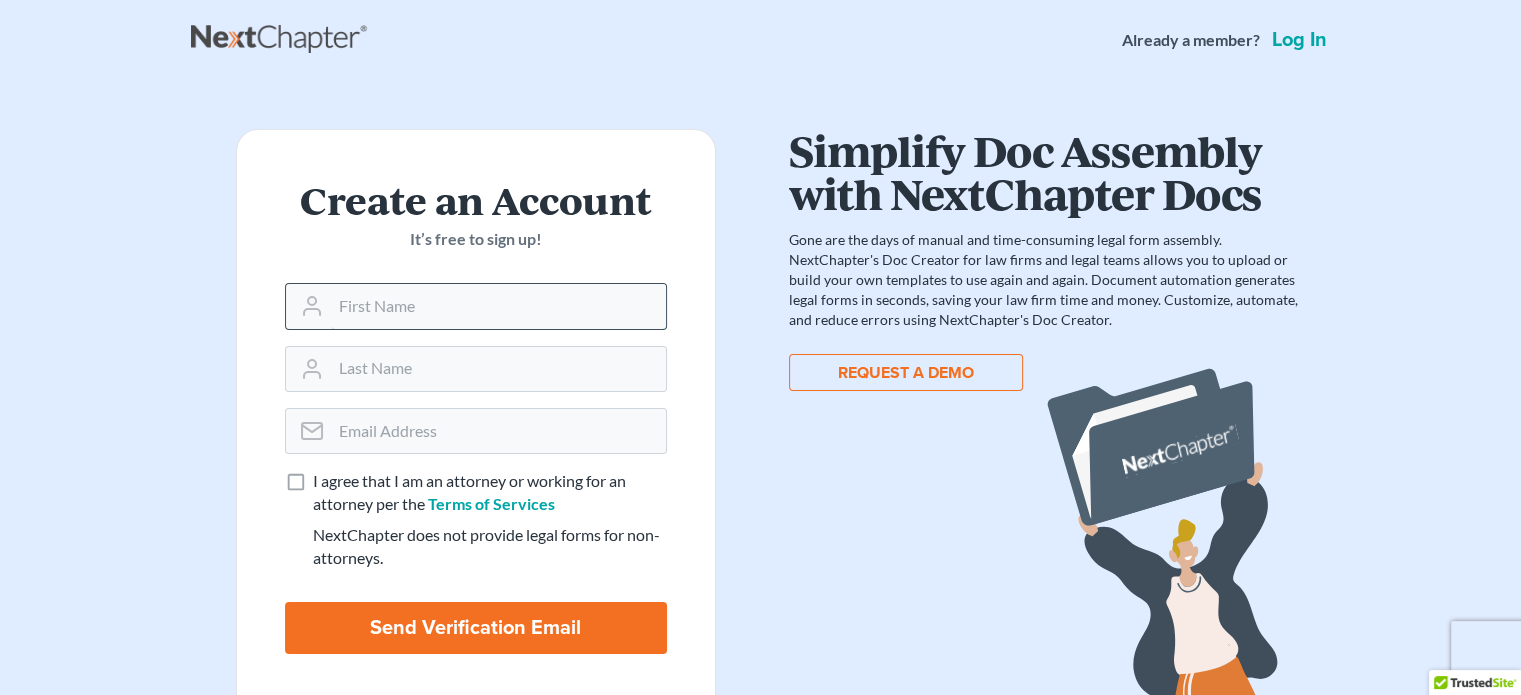 click at bounding box center [498, 306] 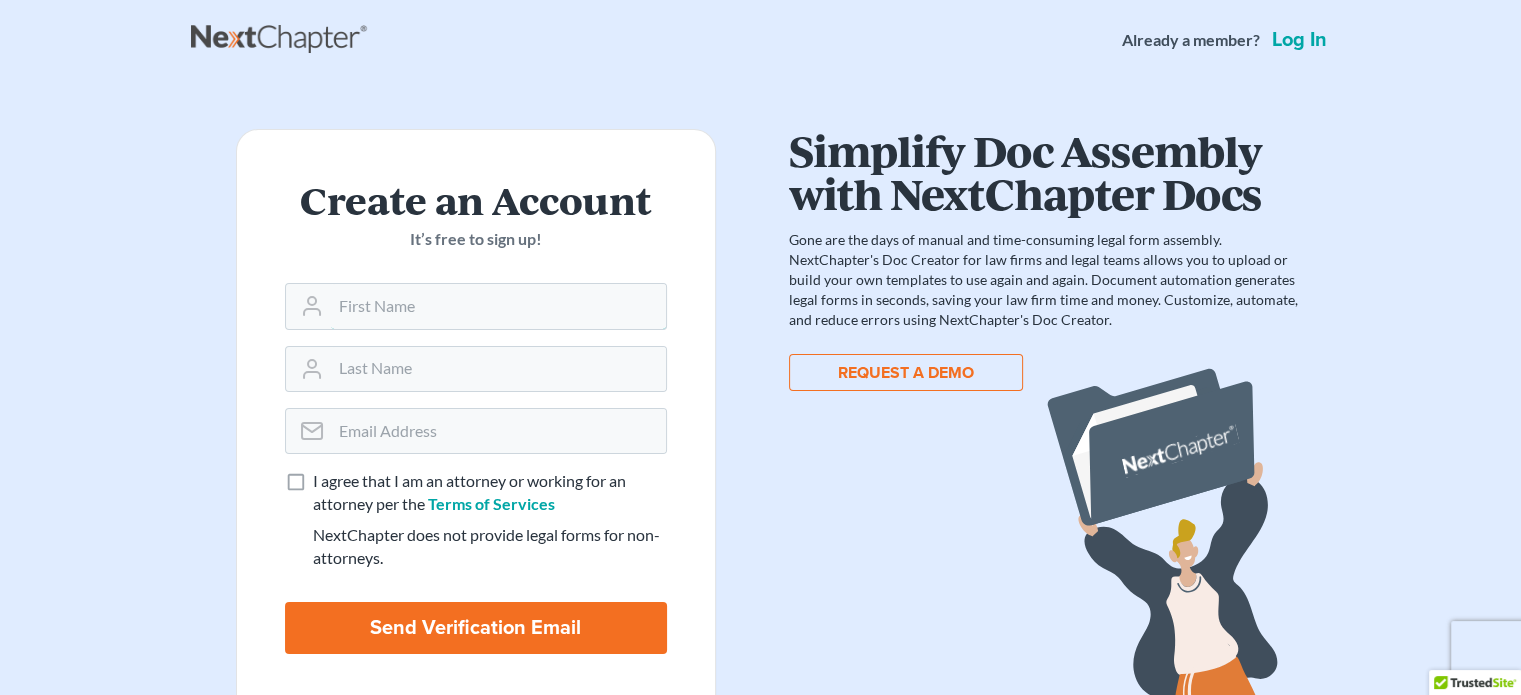 type on "Grant" 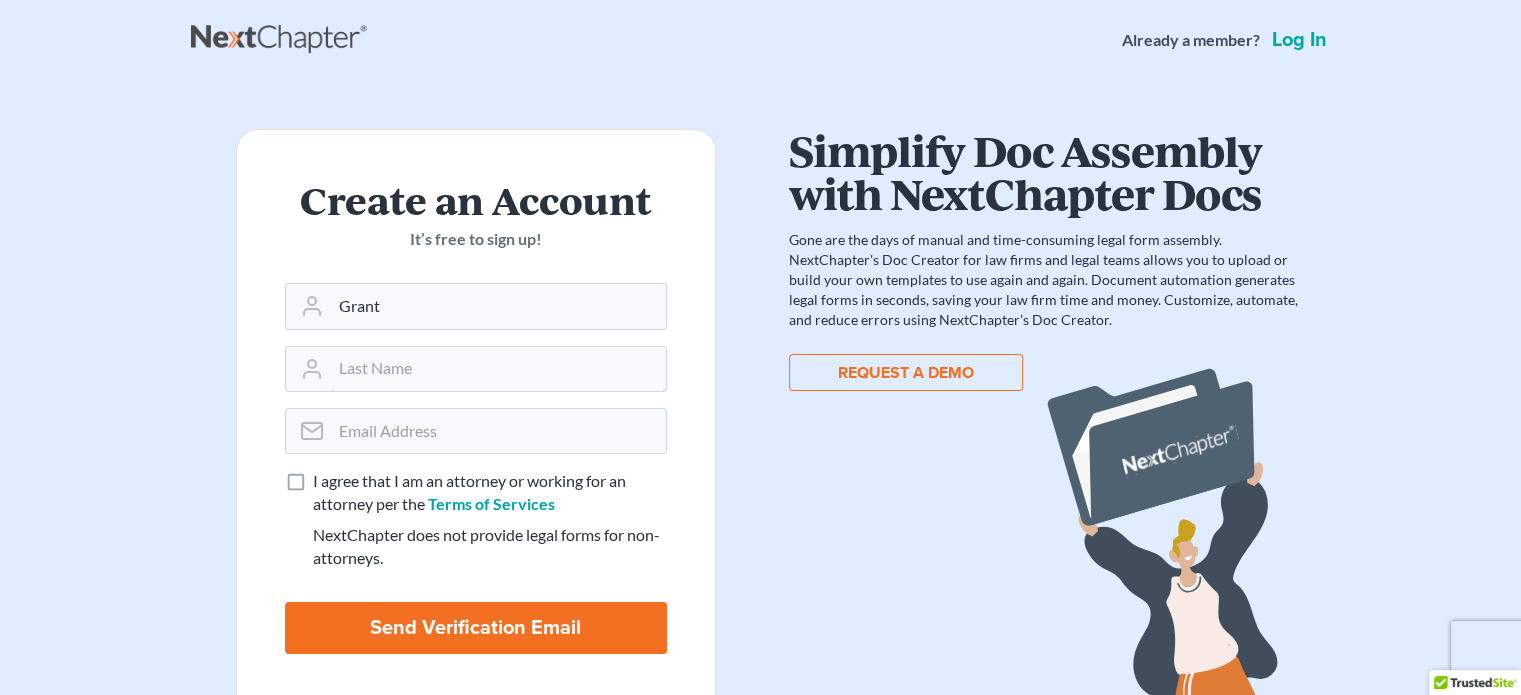 type on "Geckeler" 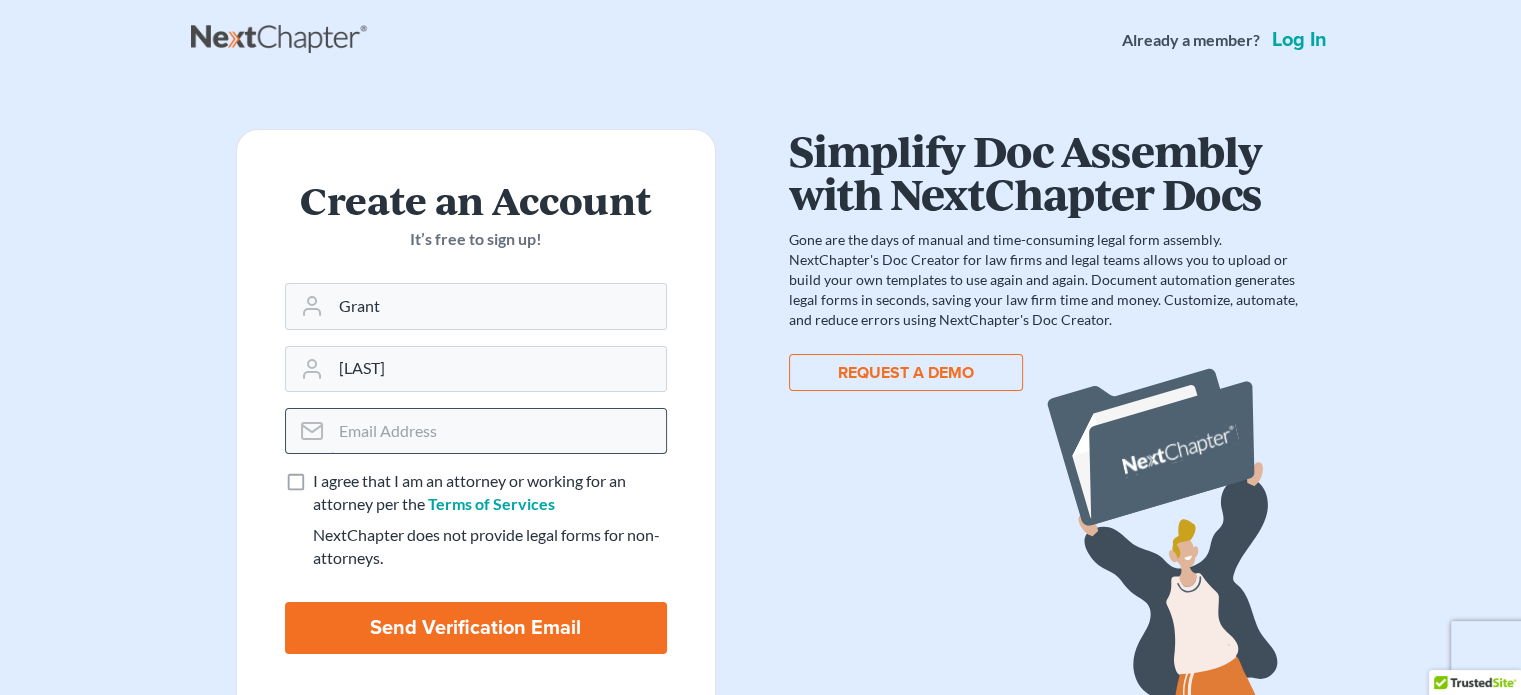 click at bounding box center (498, 431) 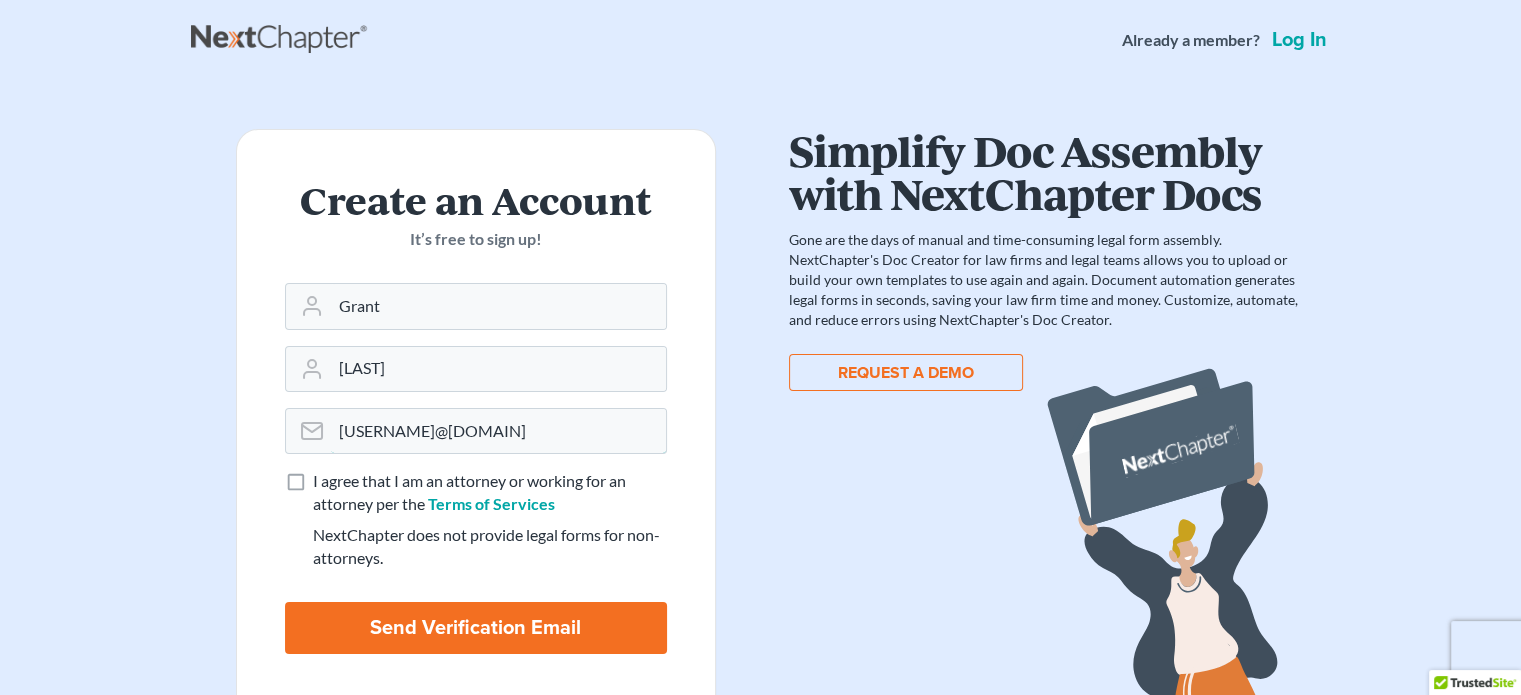 type on "grant.geckeler@gmail.com" 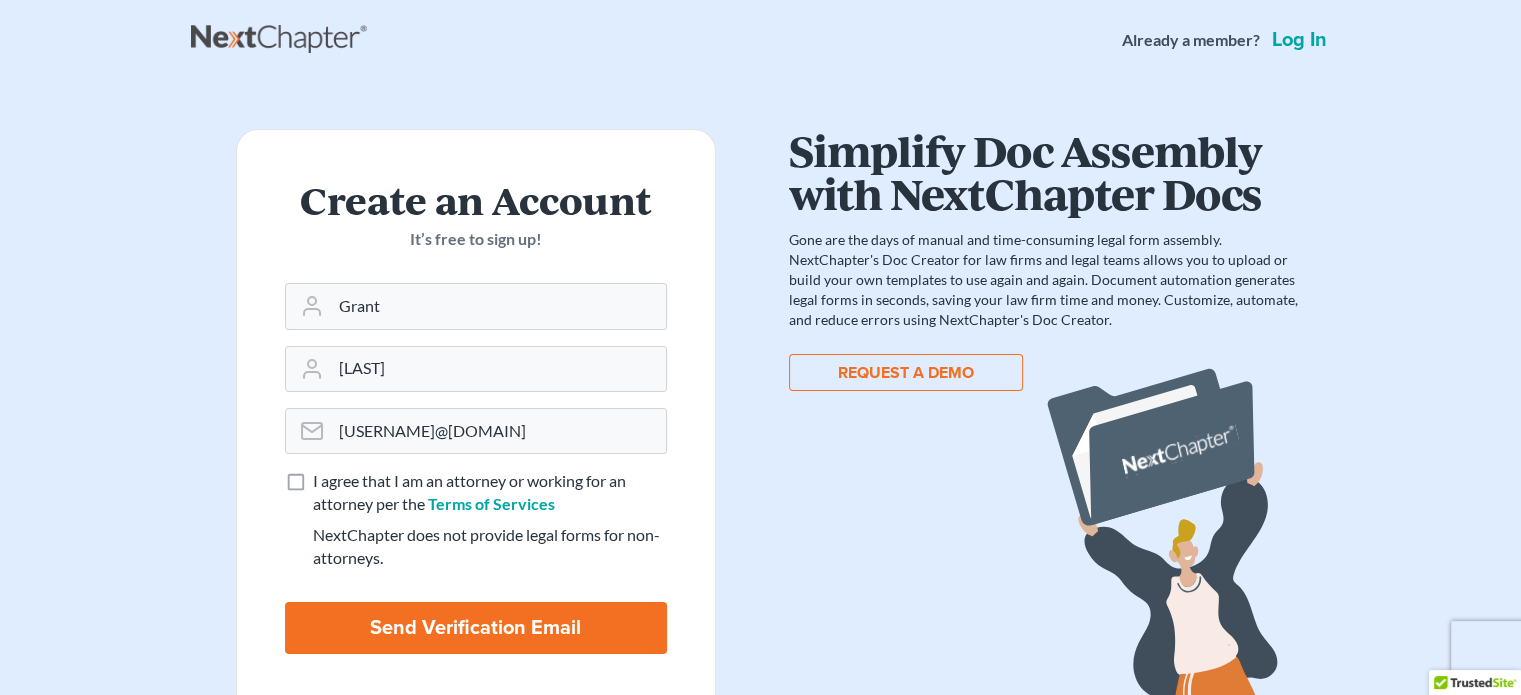 click on "I agree that I am an attorney or working for an attorney per the   Terms of Services" at bounding box center [490, 493] 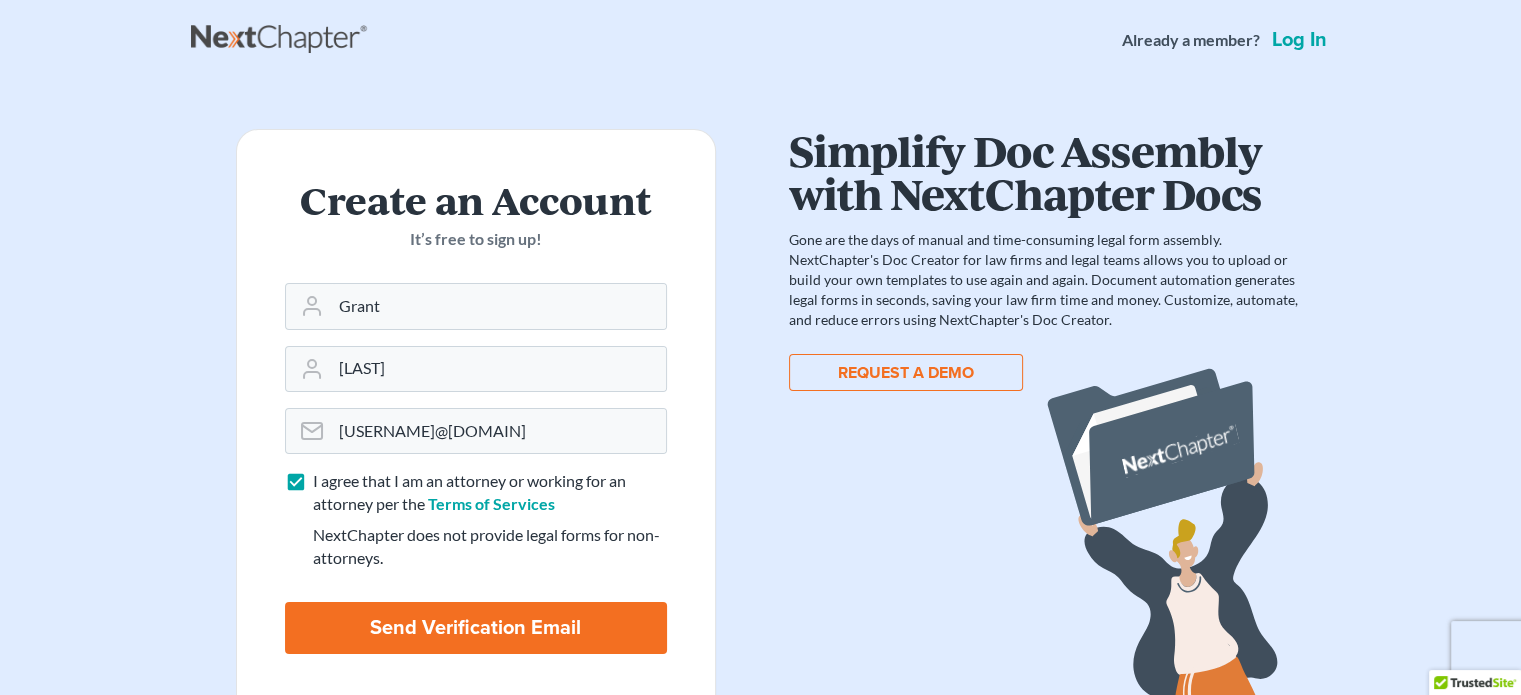 click on "Send Verification Email" at bounding box center (476, 628) 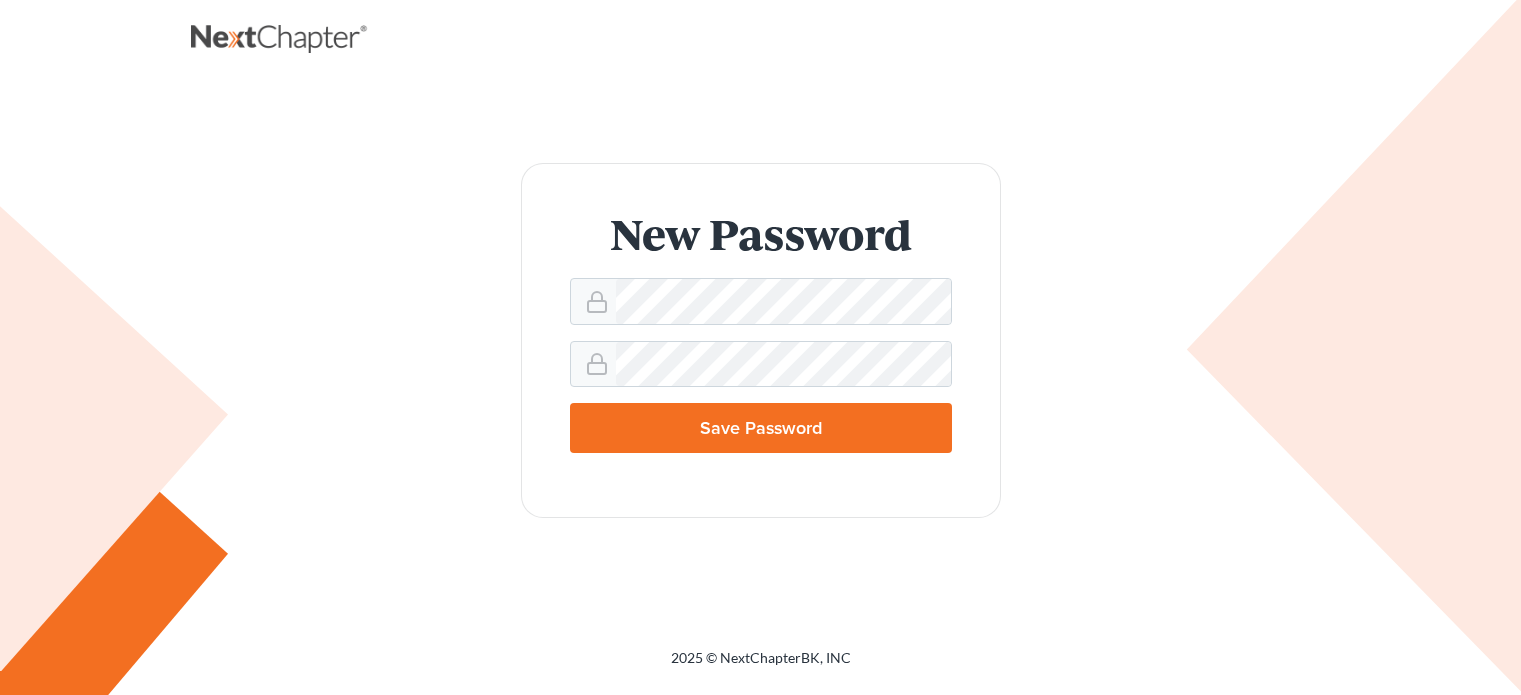 scroll, scrollTop: 0, scrollLeft: 0, axis: both 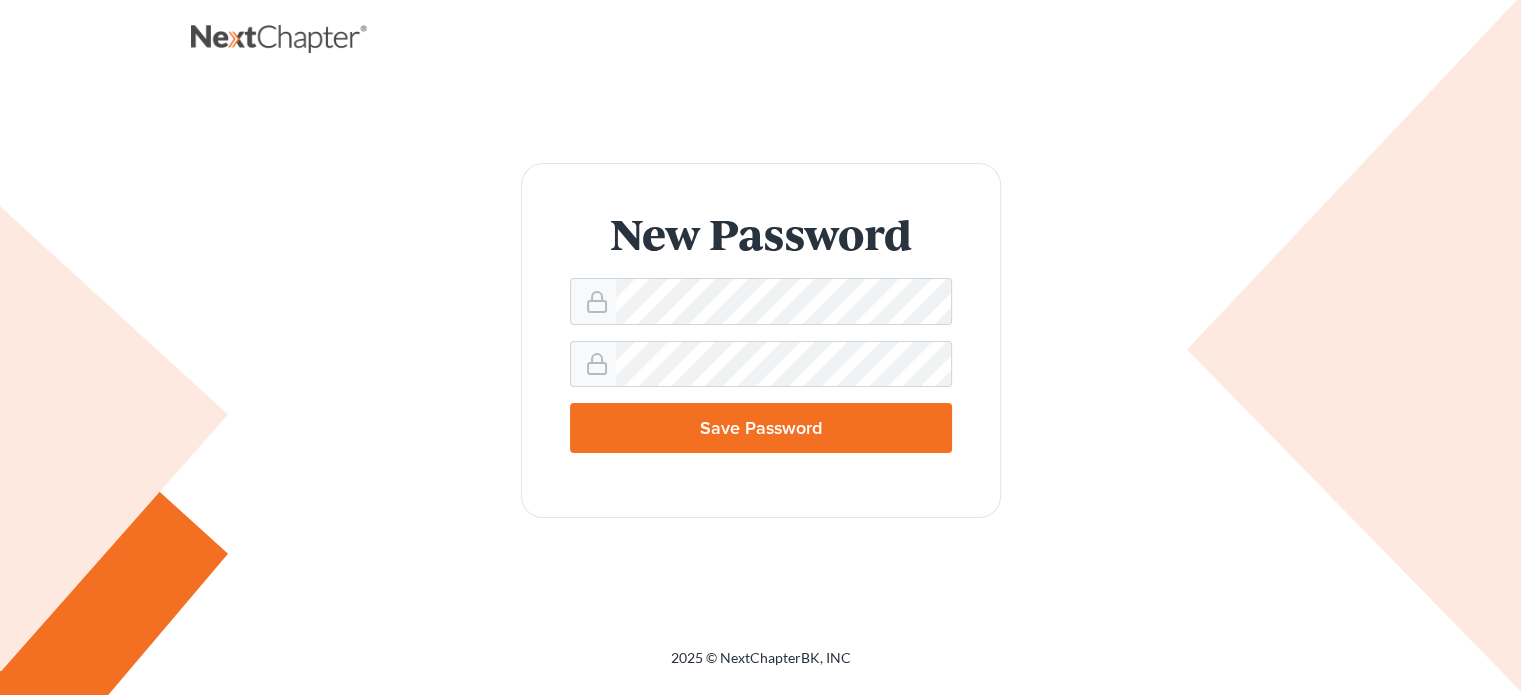 click on "Save Password" at bounding box center [761, 428] 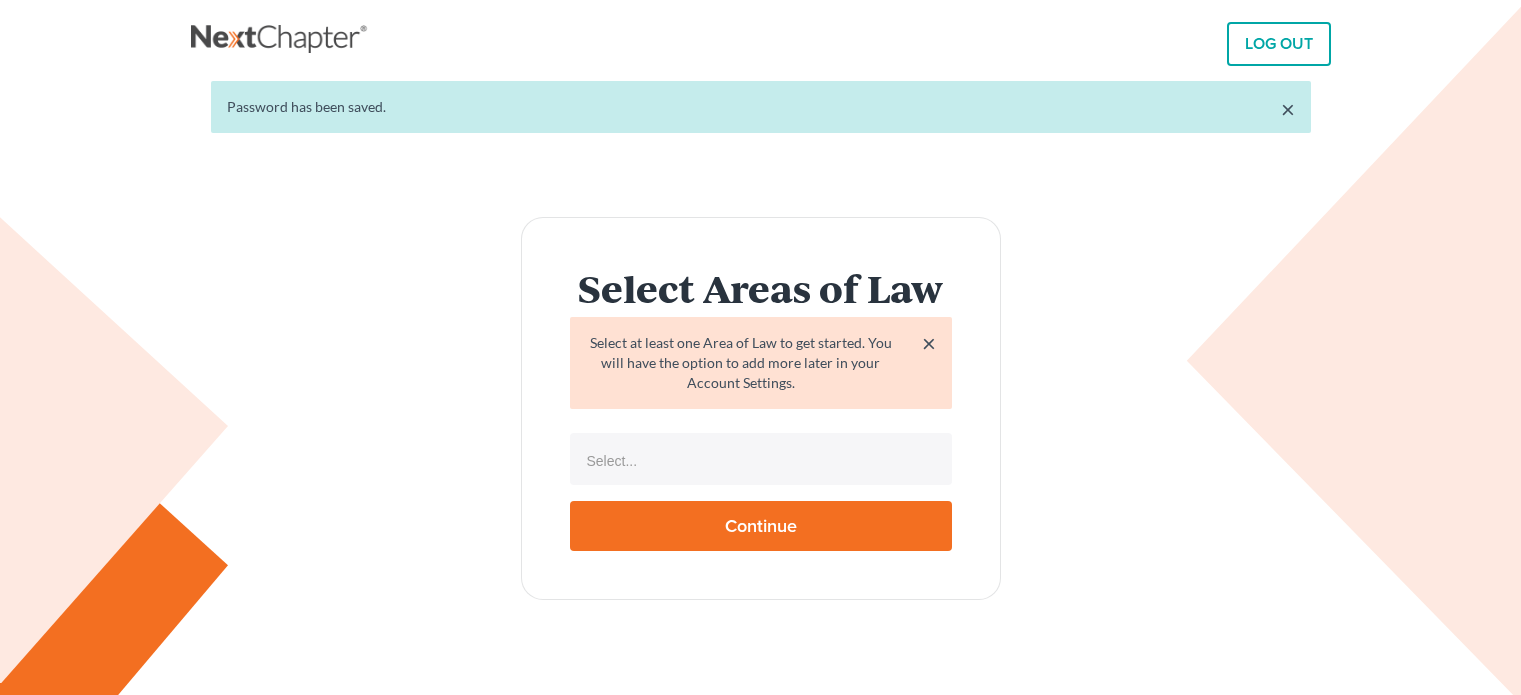 select 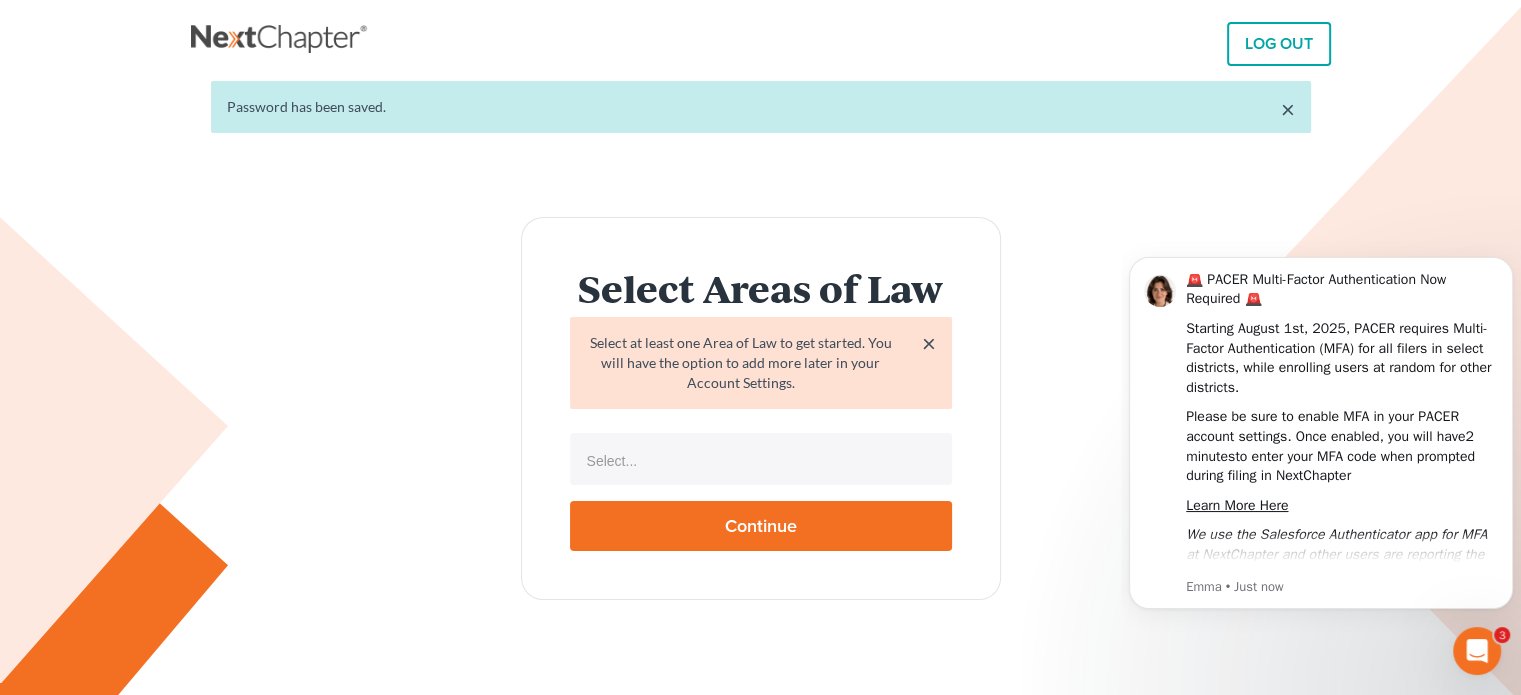 scroll, scrollTop: 0, scrollLeft: 0, axis: both 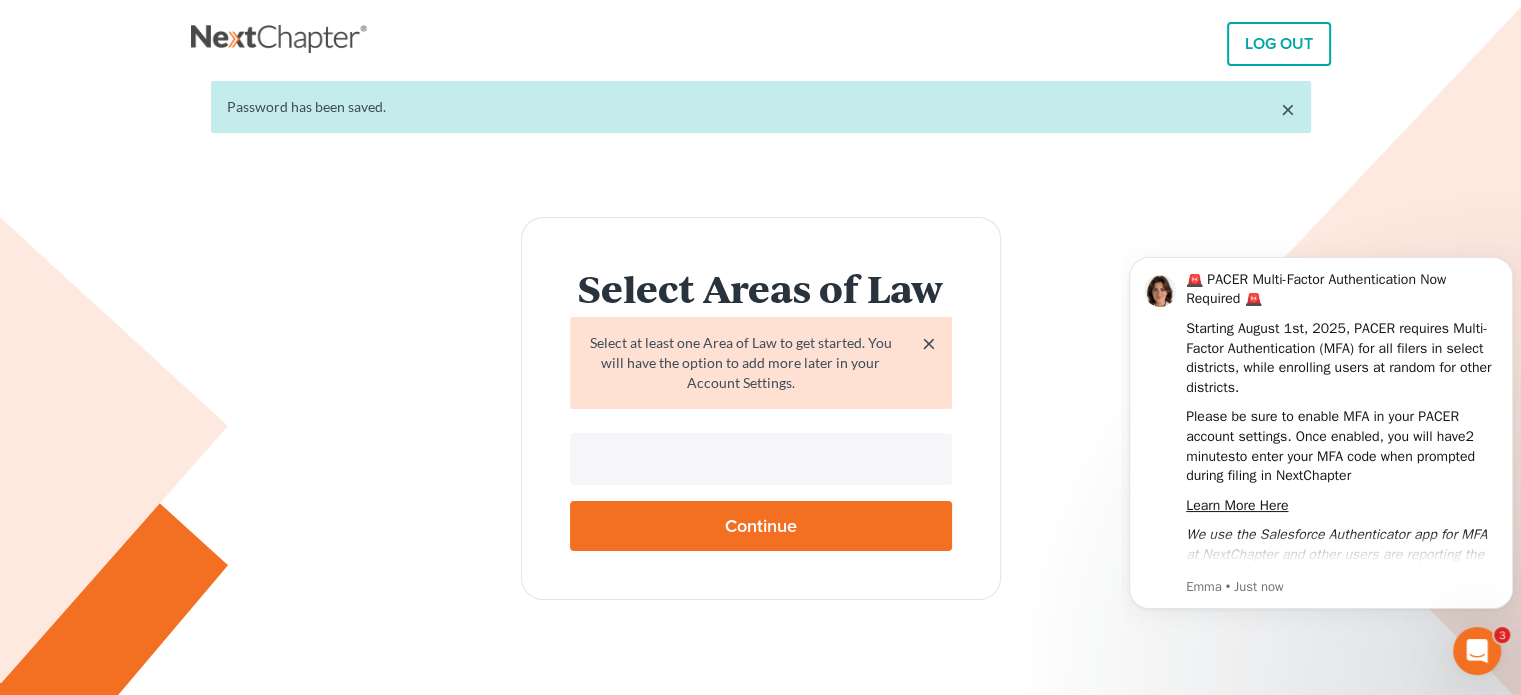 click at bounding box center (759, 461) 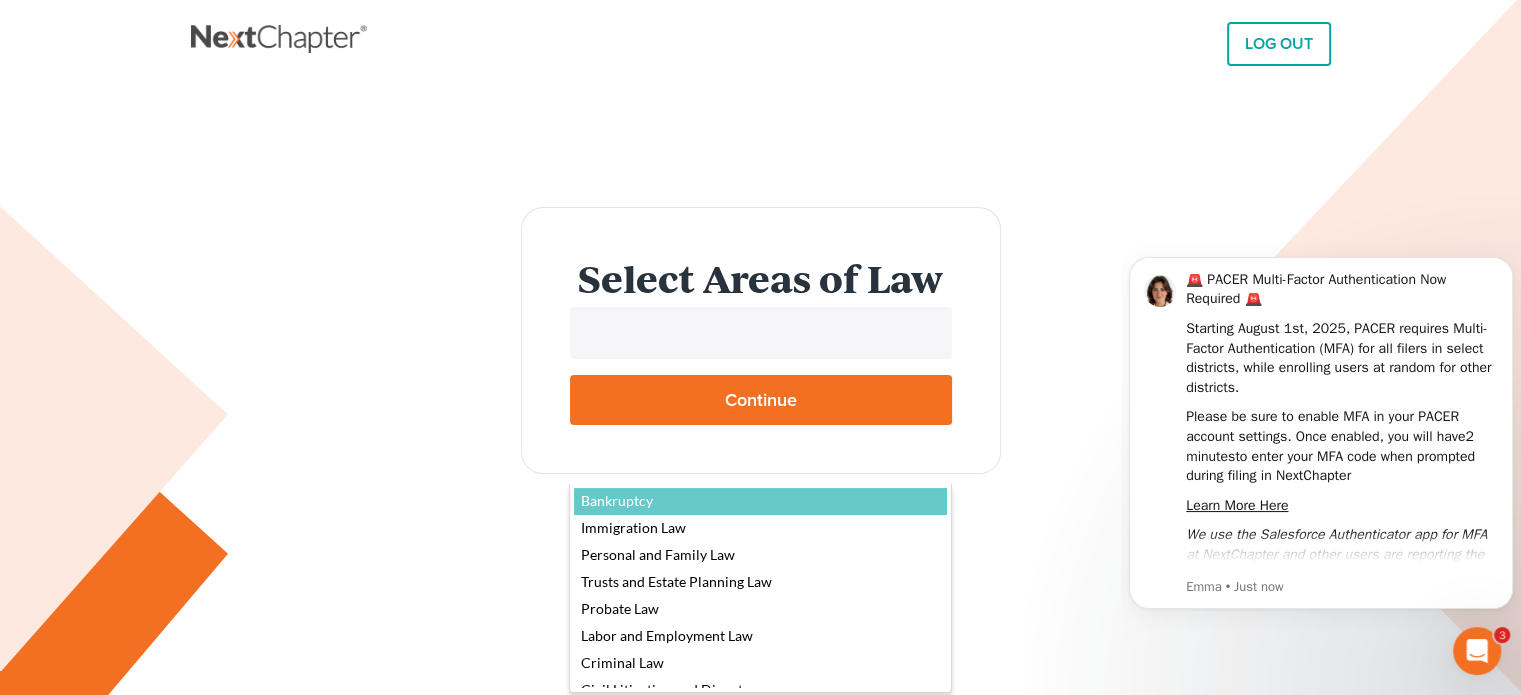 select on "4556" 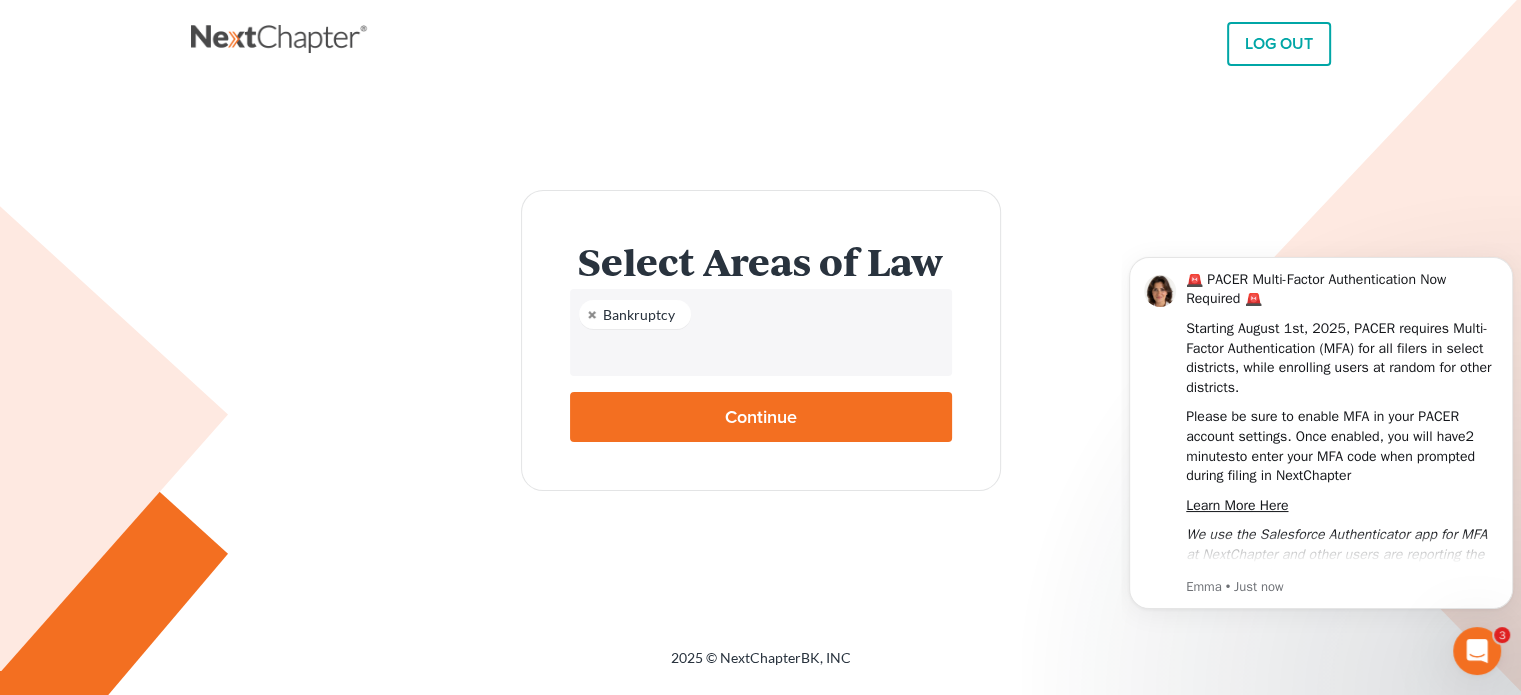 click on "Continue" at bounding box center [761, 417] 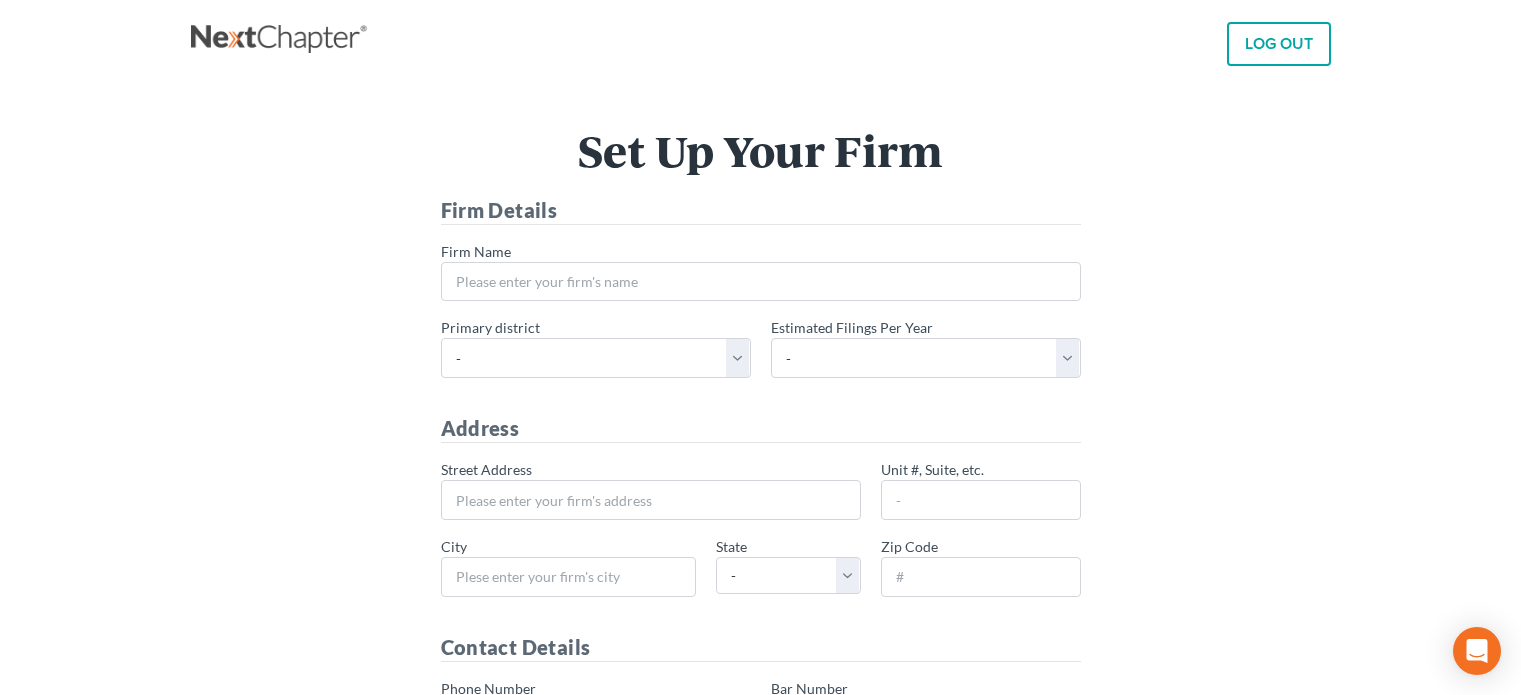 scroll, scrollTop: 0, scrollLeft: 0, axis: both 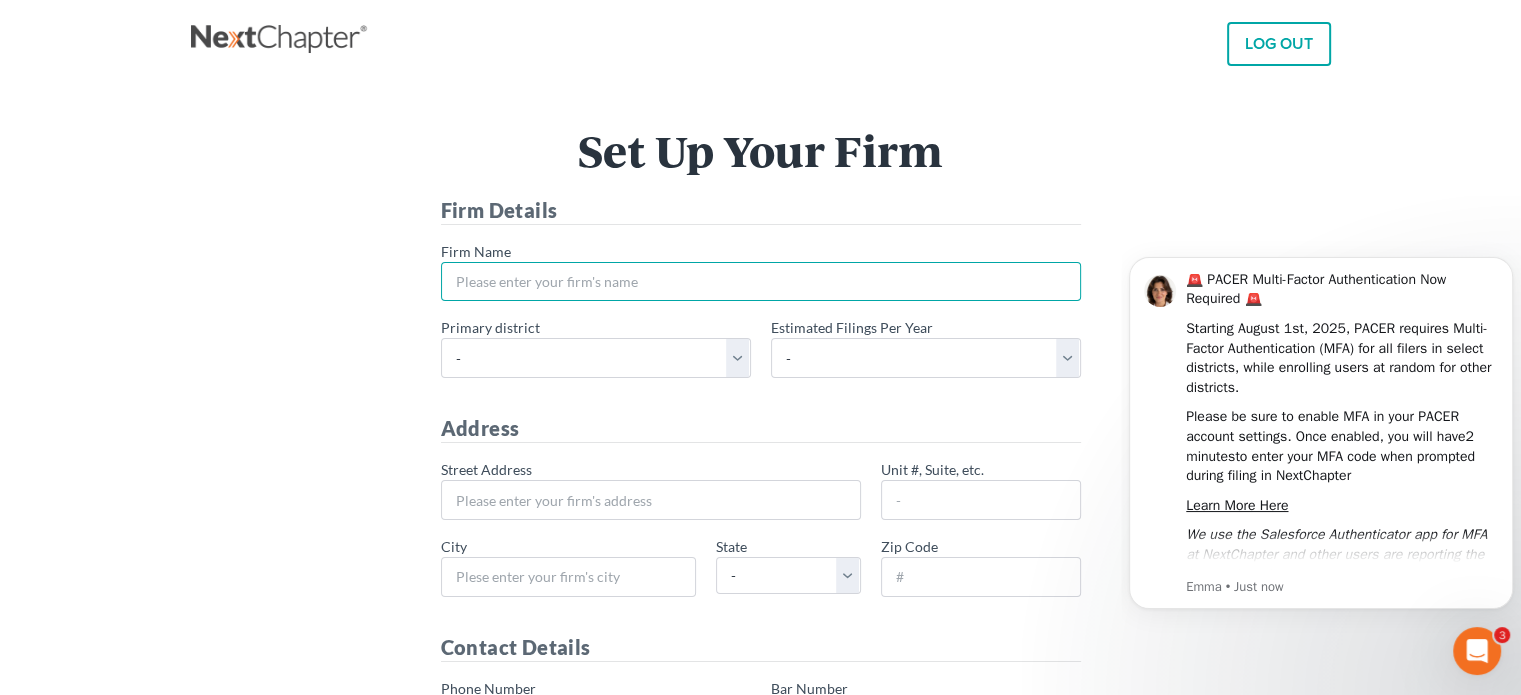 click on "*  Firm Name" at bounding box center (761, 282) 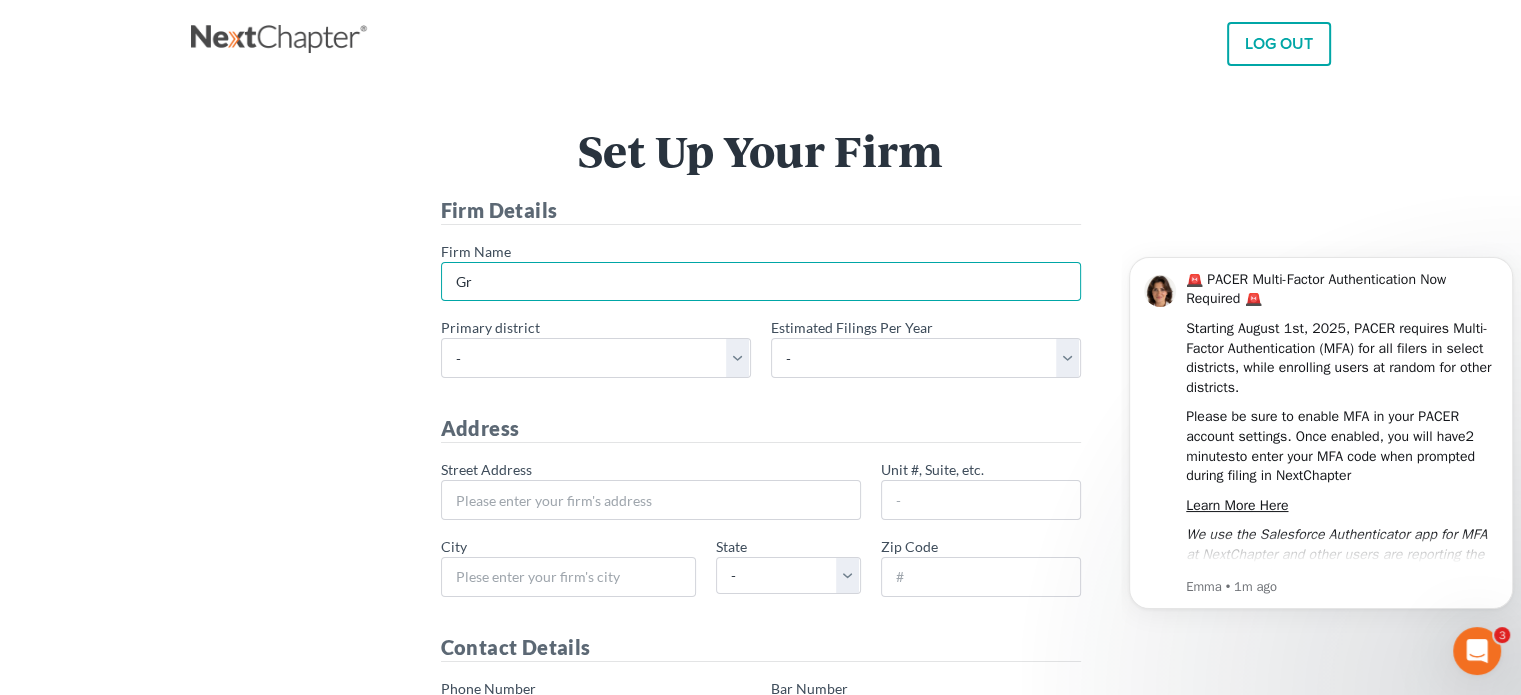 type on "G" 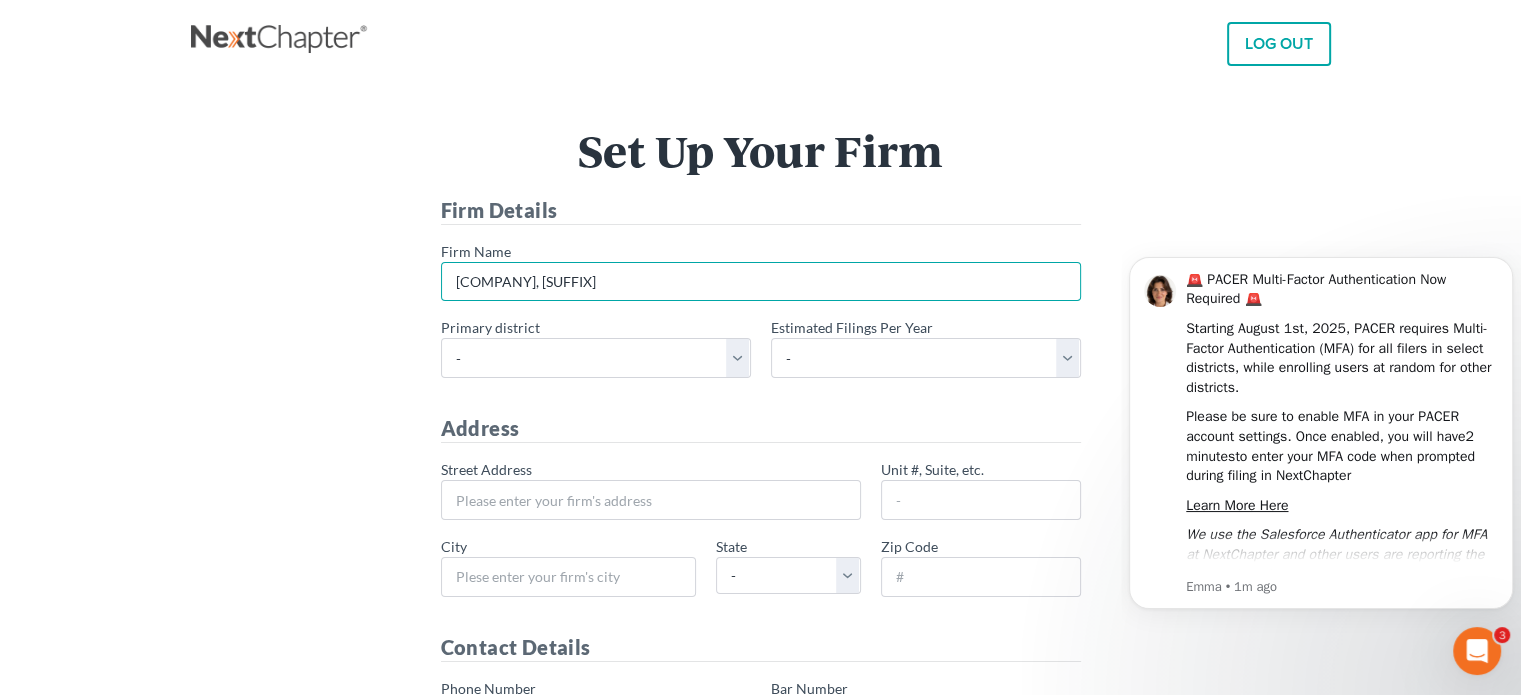 type on "[COMPANY], [SUFFIX]" 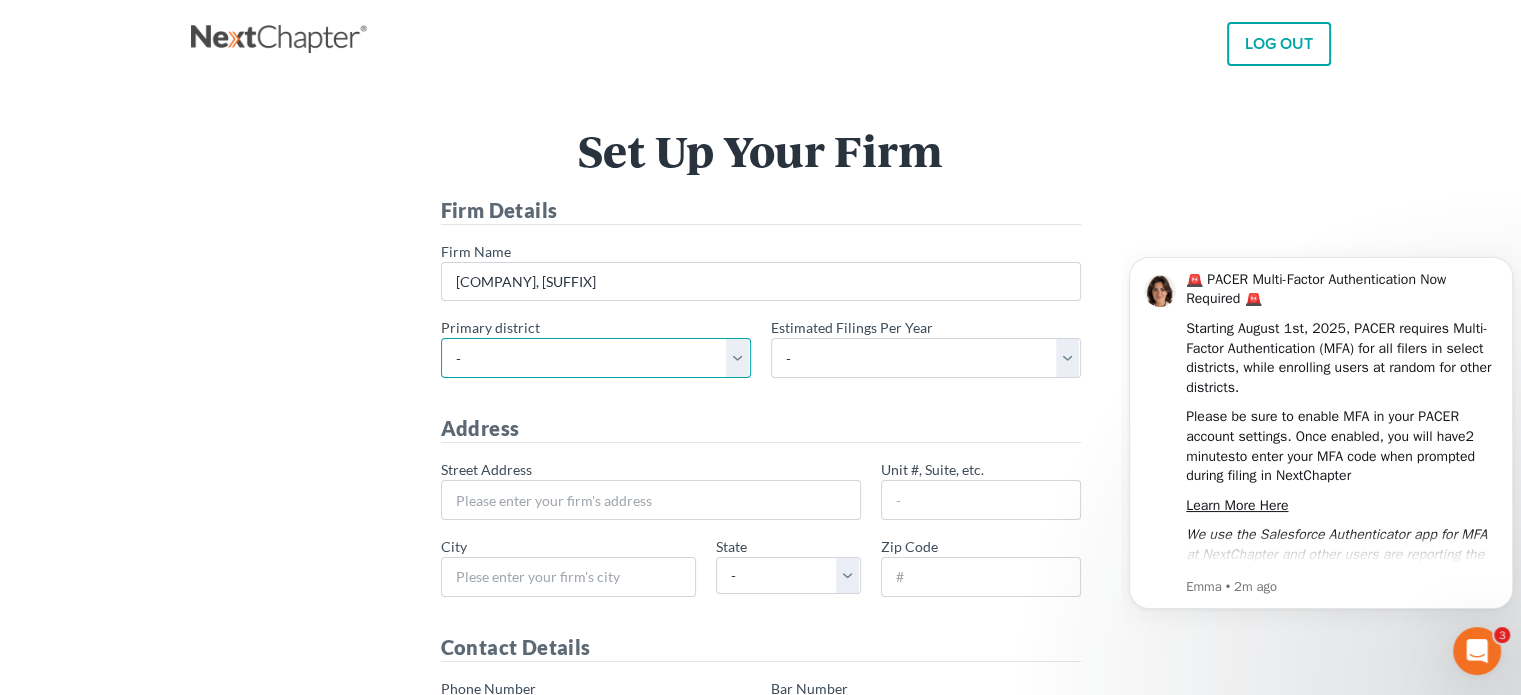 click on "-
Alabama - Middle
Alabama - Northern
Alabama - Southern
Alaska
Arizona
Arkansas - Eastern
Arkansas - Western
California - Central
California - Eastern
California - Northern
California - Southern
Colorado
Connecticut
Delaware
District of Columbia
Florida - Middle
Florida - Northern
Florida - Southern
Georgia - Middle
Georgia - Northern
Georgia - Southern
Guam
Hawaii
Idaho
Illinois - Central
Illinois - Northern
Illinois - Southern
Indiana - Northern
Indiana - Southern
Iowa - Northern
Iowa - Southern
Kansas
Kentucky
Kentucky - Eastern
Kentucky - Western
Louisiana - Eastern
Louisiana - Middle
Louisiana - Western
Maine
Maryland
Massachusetts
Michigan - Eastern
Michigan - Western
Minnesota
Mississippi - Northern
Mississippi - Southern
Missouri - Eastern
Missouri - Western
Montana
Nebraska
Nevada
New Hampshire
New Jersey
New Mexico
New York - Eastern
New York - Northern
New York - Southern" at bounding box center [596, 358] 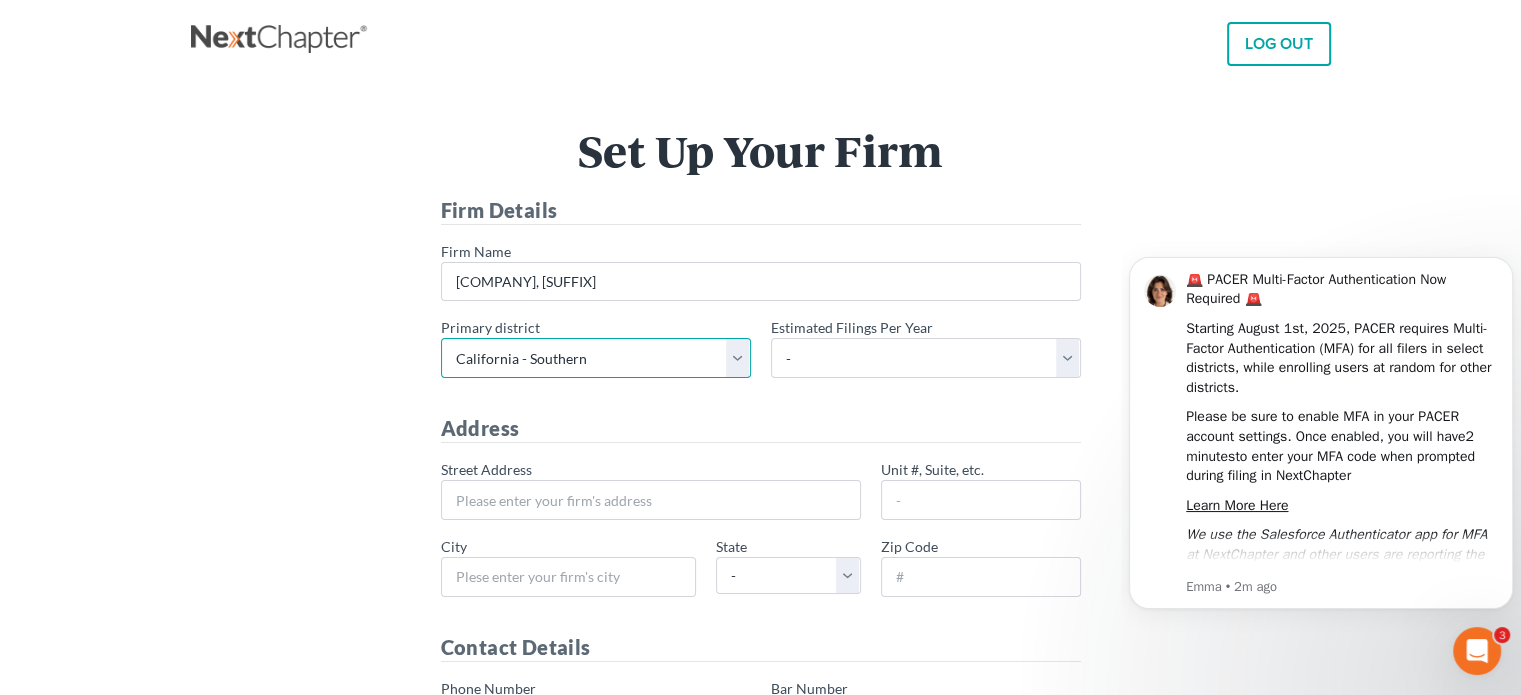 click on "-
Alabama - Middle
Alabama - Northern
Alabama - Southern
Alaska
Arizona
Arkansas - Eastern
Arkansas - Western
California - Central
California - Eastern
California - Northern
California - Southern
Colorado
Connecticut
Delaware
District of Columbia
Florida - Middle
Florida - Northern
Florida - Southern
Georgia - Middle
Georgia - Northern
Georgia - Southern
Guam
Hawaii
Idaho
Illinois - Central
Illinois - Northern
Illinois - Southern
Indiana - Northern
Indiana - Southern
Iowa - Northern
Iowa - Southern
Kansas
Kentucky
Kentucky - Eastern
Kentucky - Western
Louisiana - Eastern
Louisiana - Middle
Louisiana - Western
Maine
Maryland
Massachusetts
Michigan - Eastern
Michigan - Western
Minnesota
Mississippi - Northern
Mississippi - Southern
Missouri - Eastern
Missouri - Western
Montana
Nebraska
Nevada
New Hampshire
New Jersey
New Mexico
New York - Eastern
New York - Northern
New York - Southern" at bounding box center [596, 358] 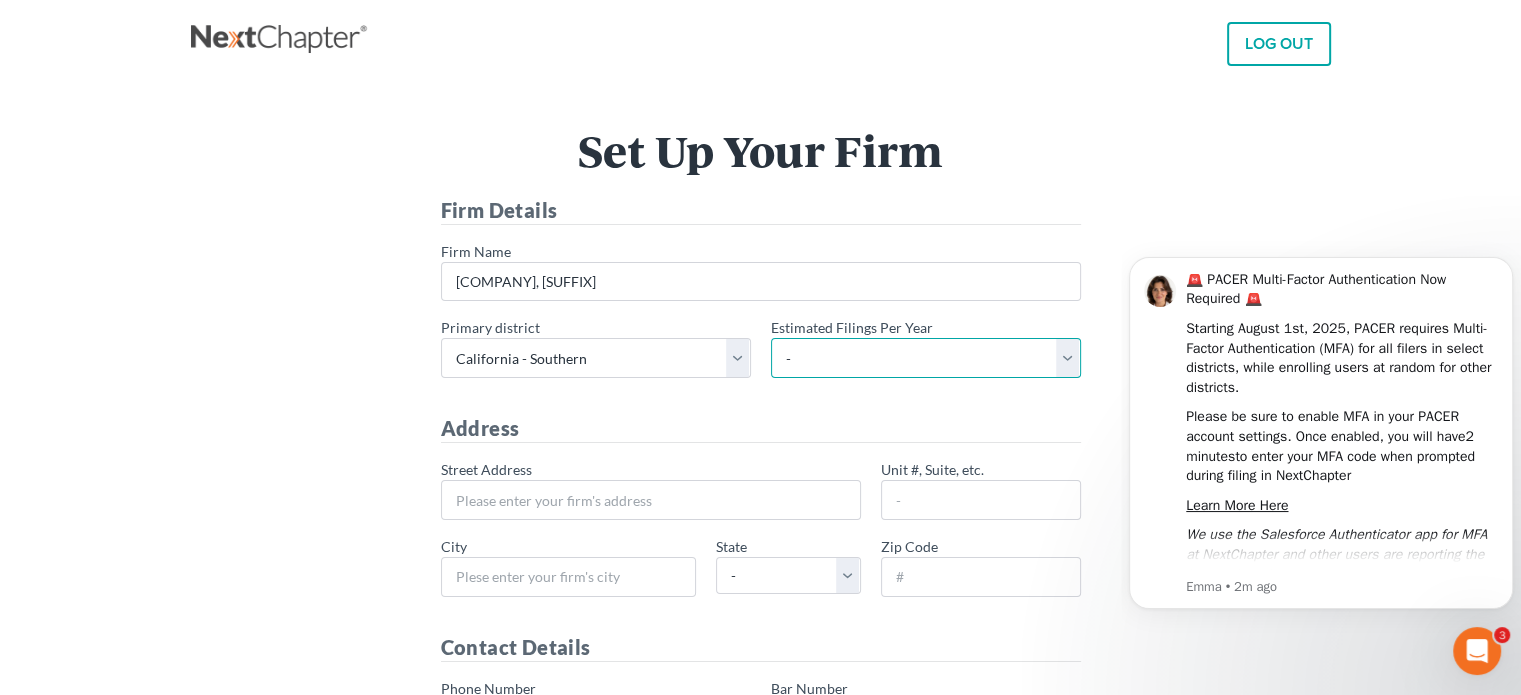 click on "-
1-10
11-50
50+" at bounding box center [926, 358] 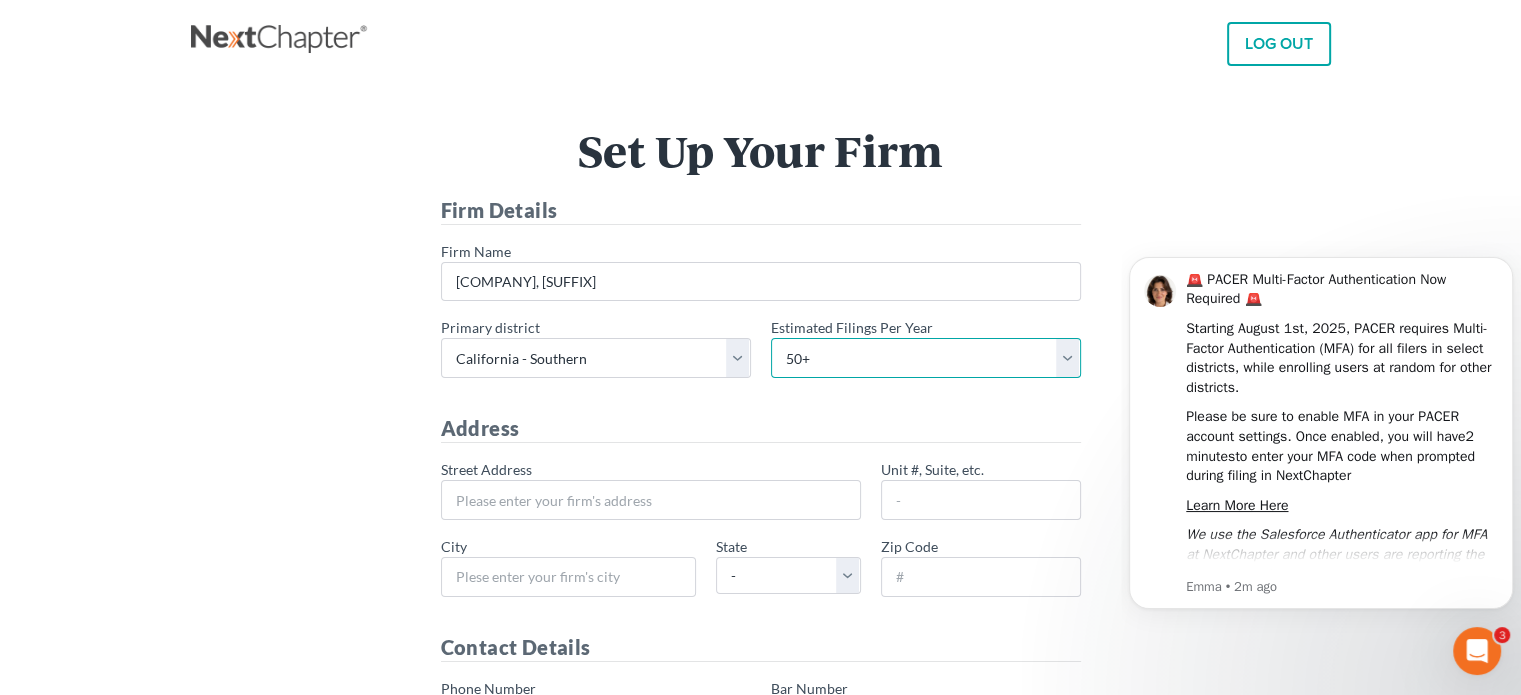 click on "-
1-10
11-50
50+" at bounding box center [926, 358] 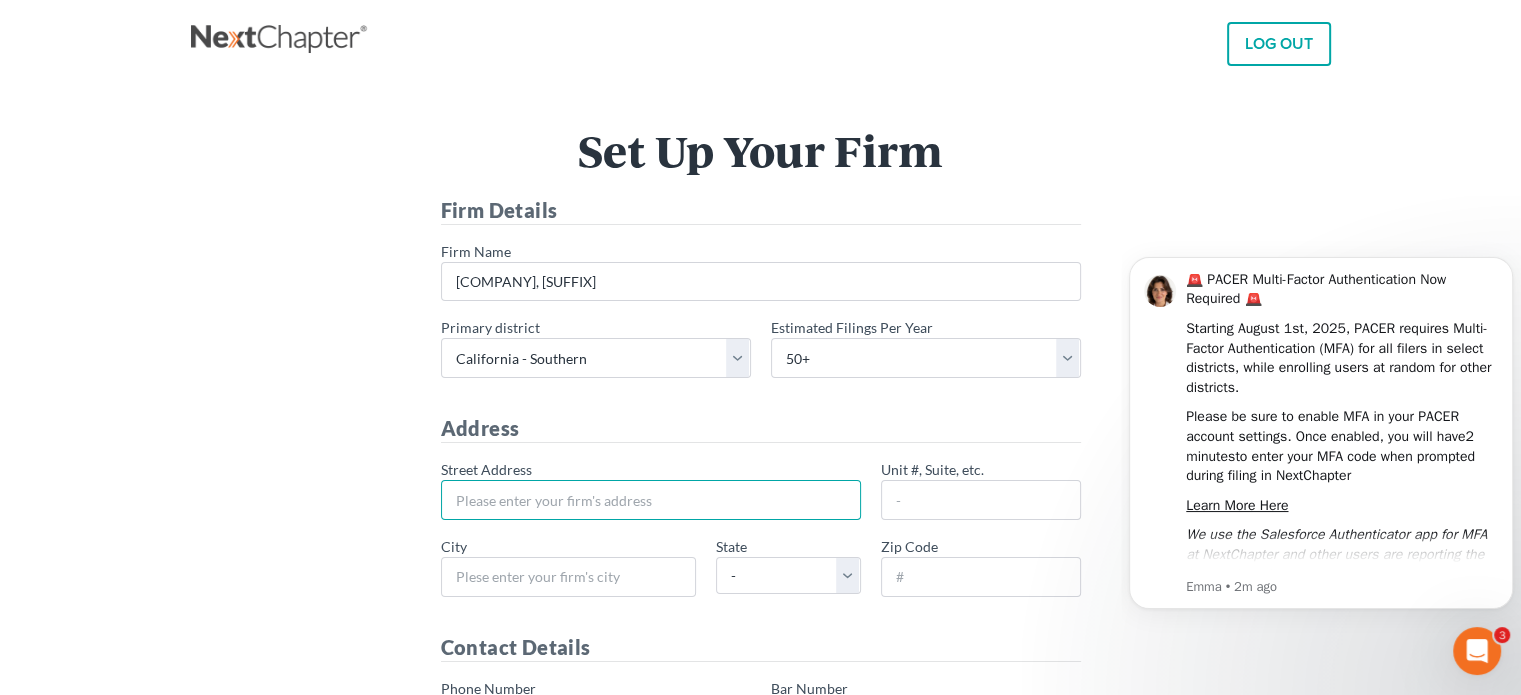 click on "*  Street Address" at bounding box center (651, 500) 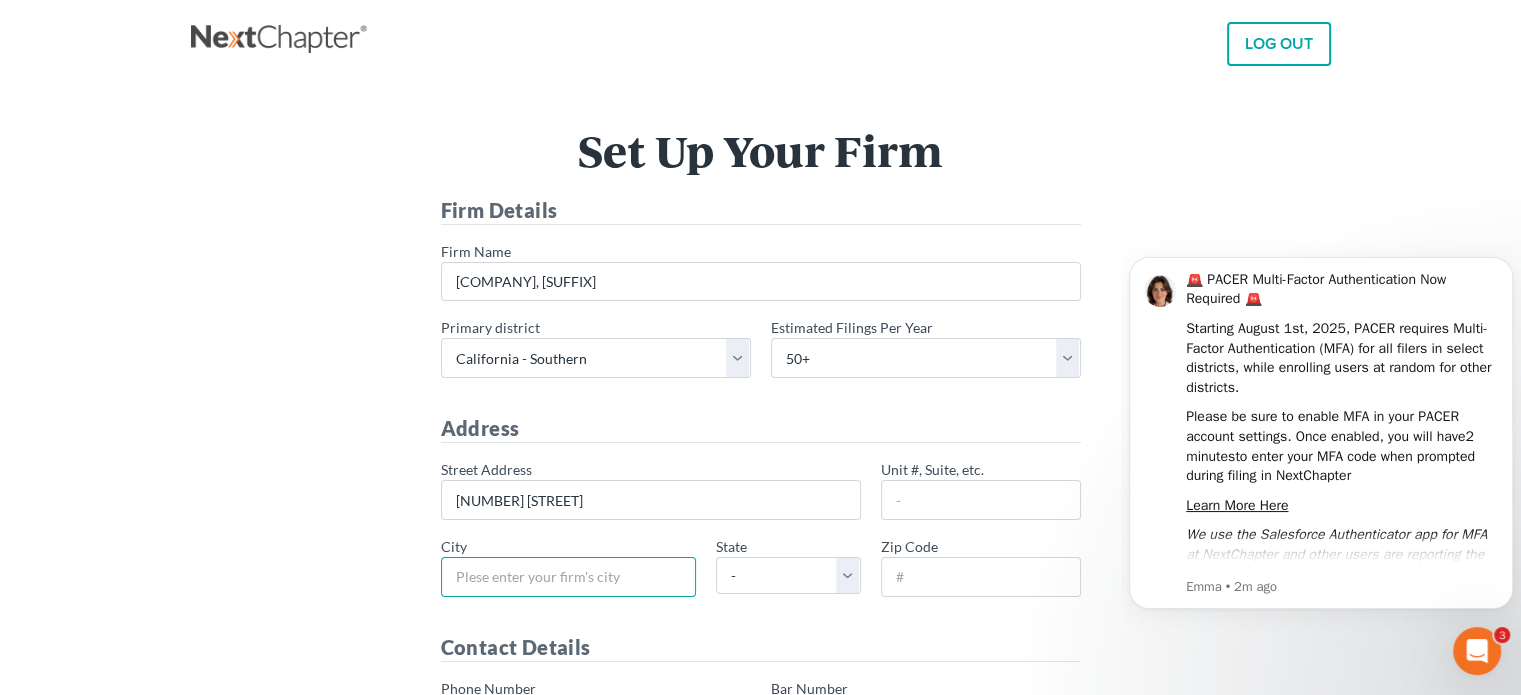 type on "San Diego" 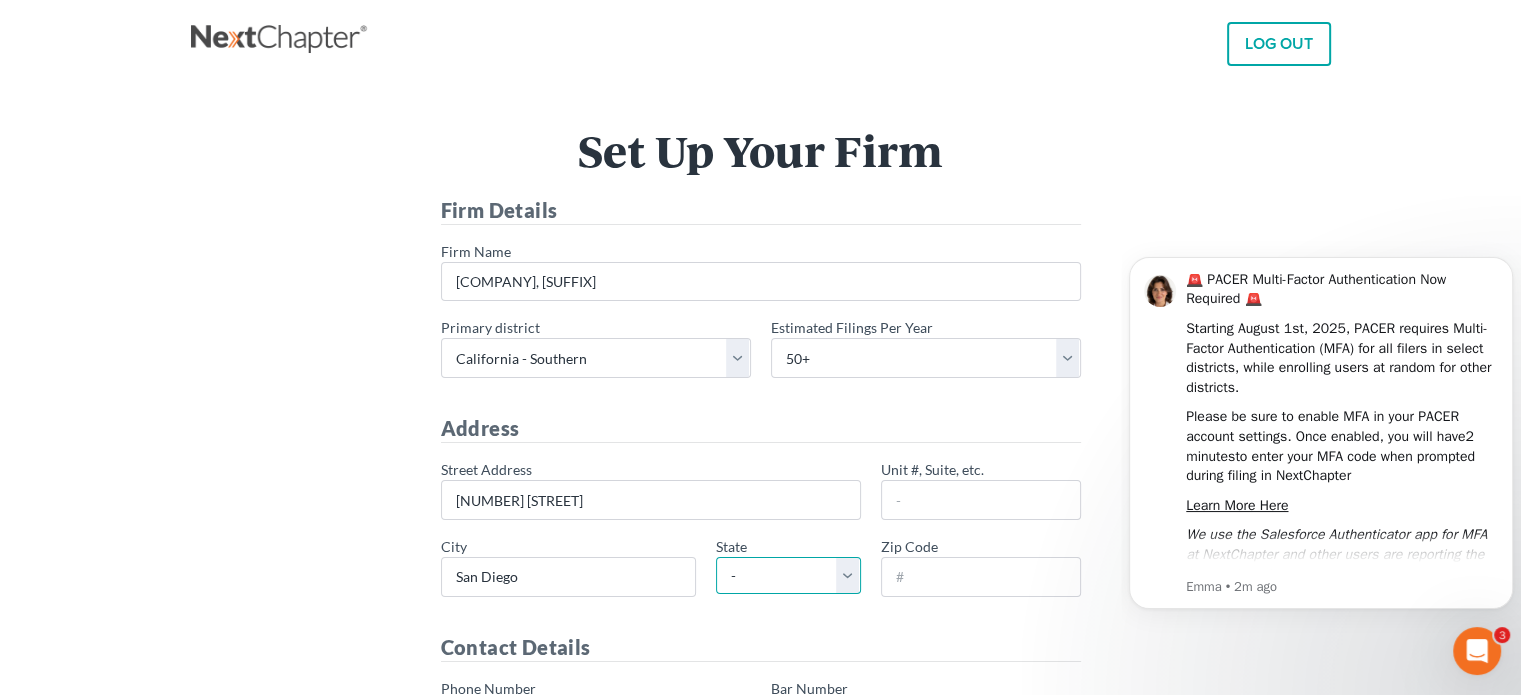 select on "CA" 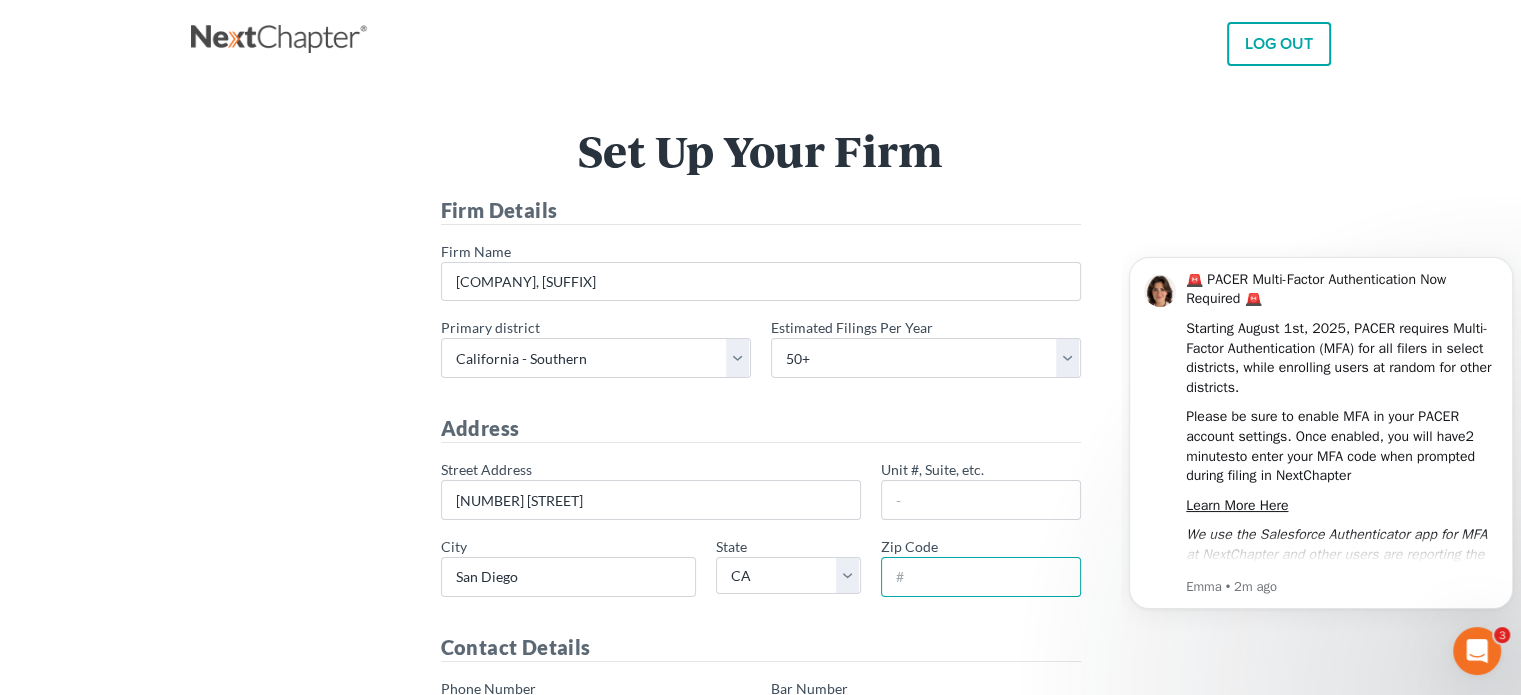 type on "92122" 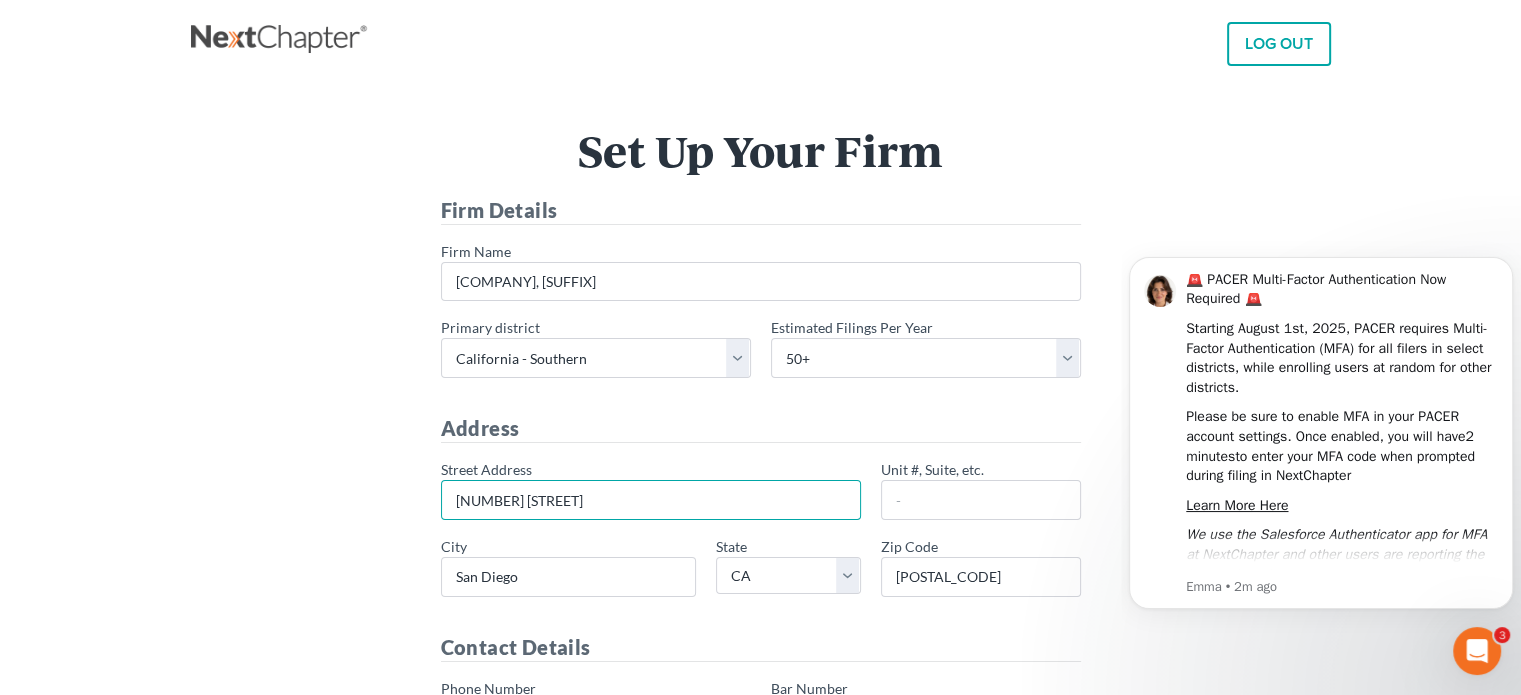 type on "714-283-1682" 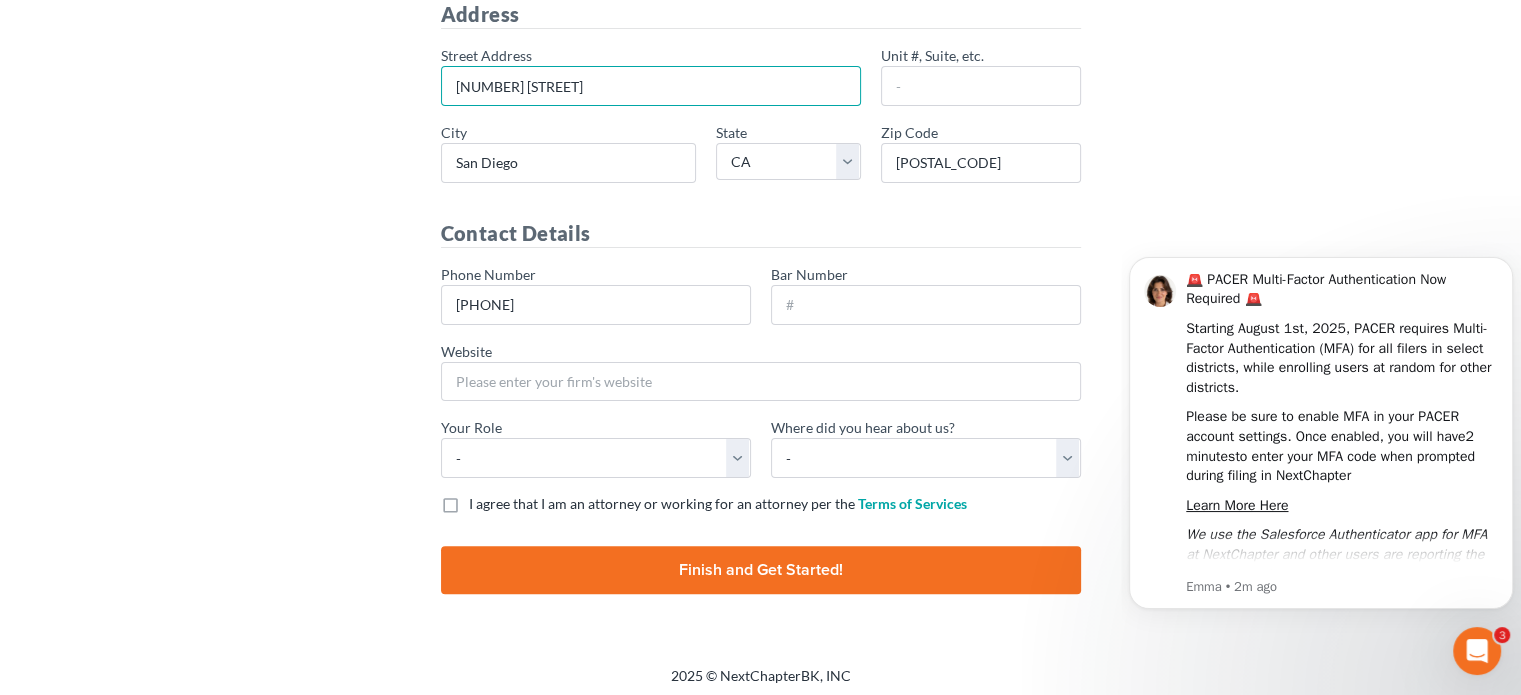 scroll, scrollTop: 417, scrollLeft: 0, axis: vertical 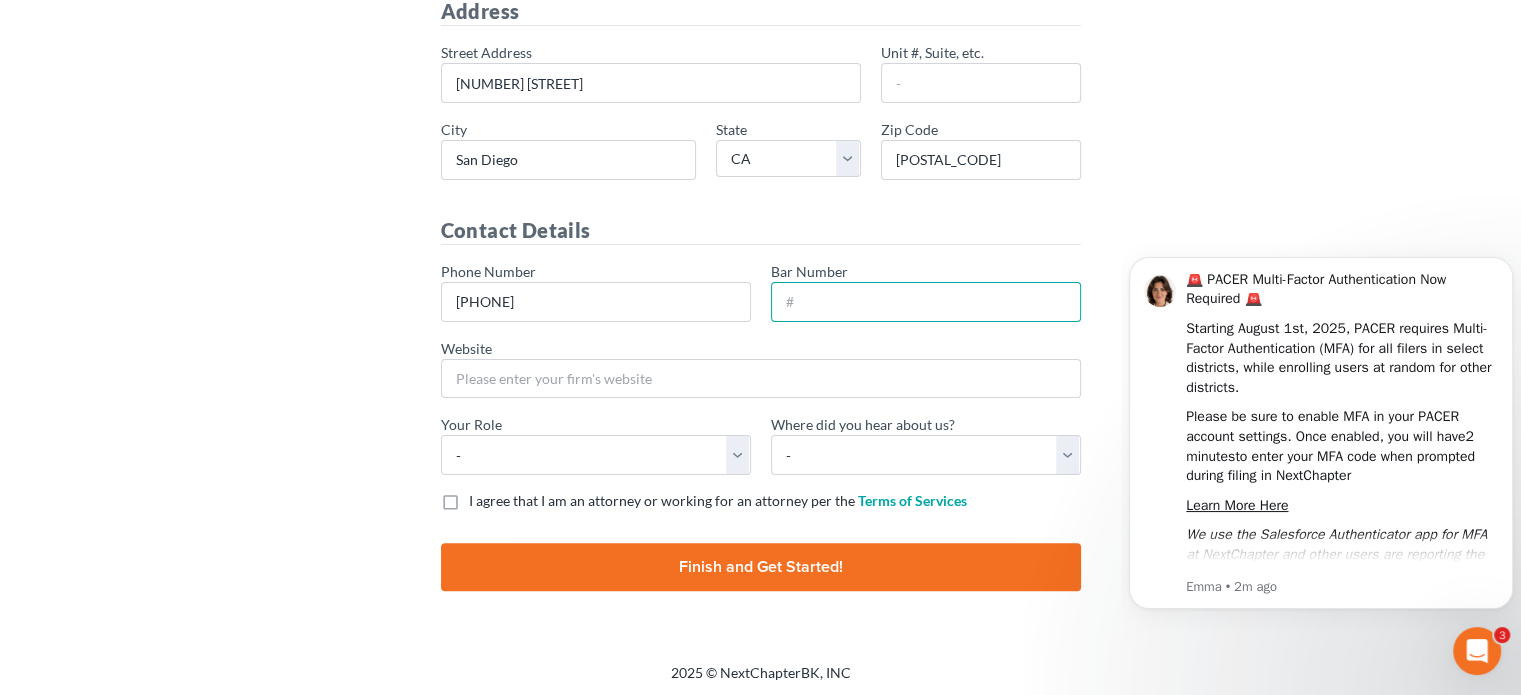 click on "Bar Number" at bounding box center [926, 302] 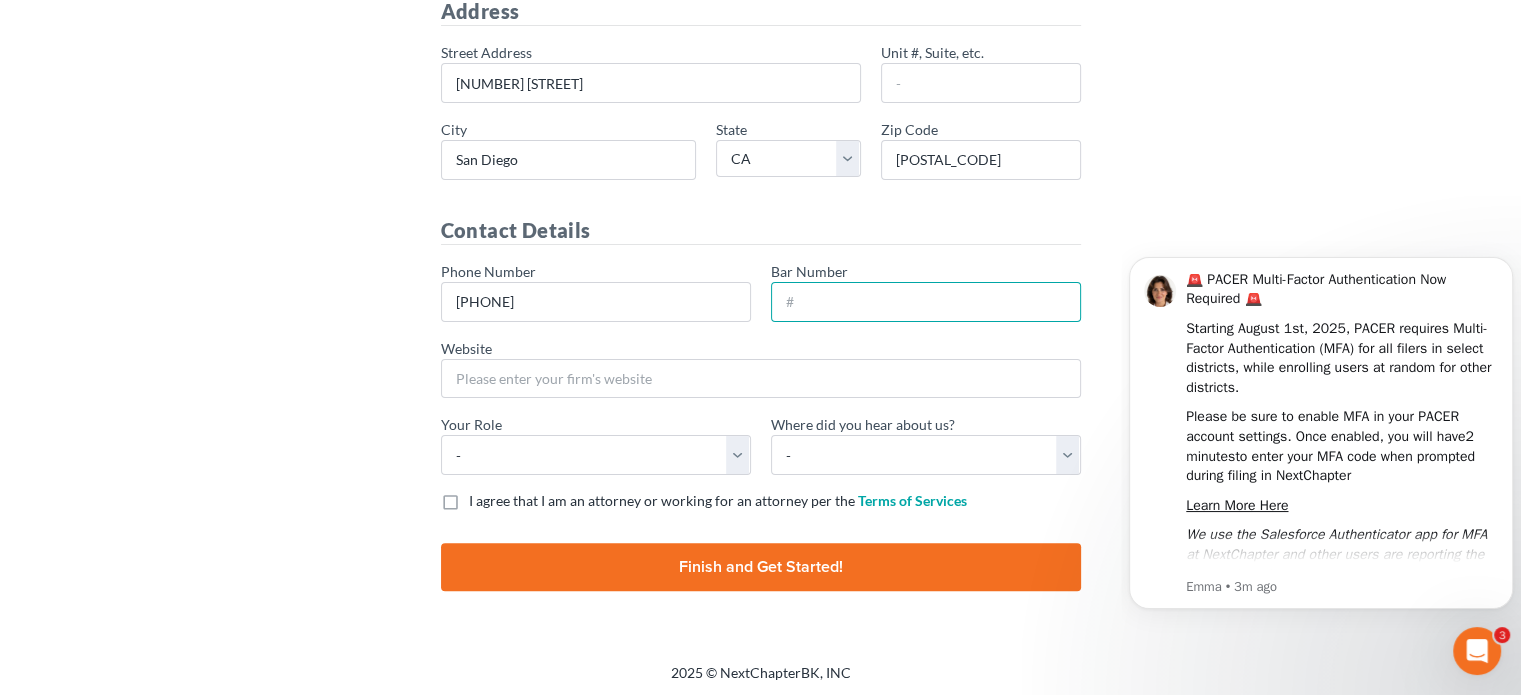 paste on "264611" 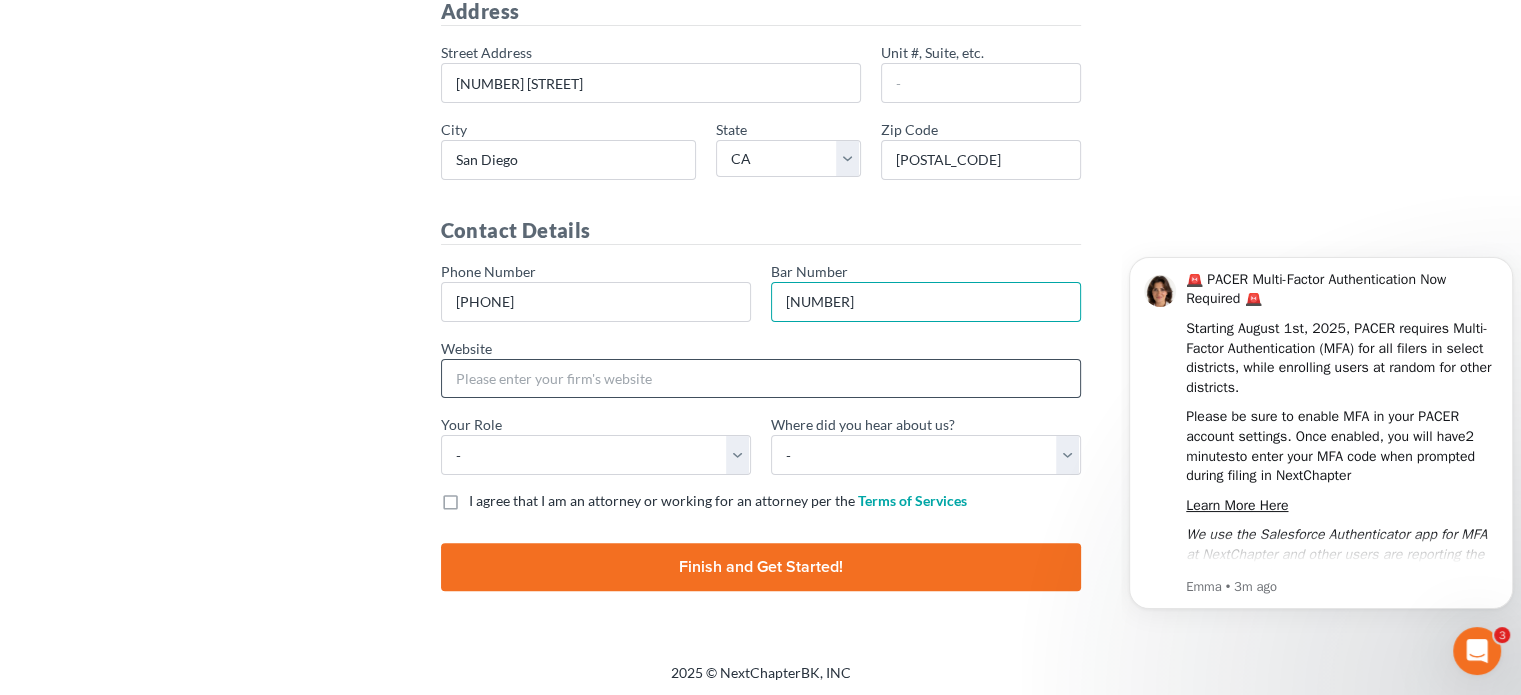 type on "264611" 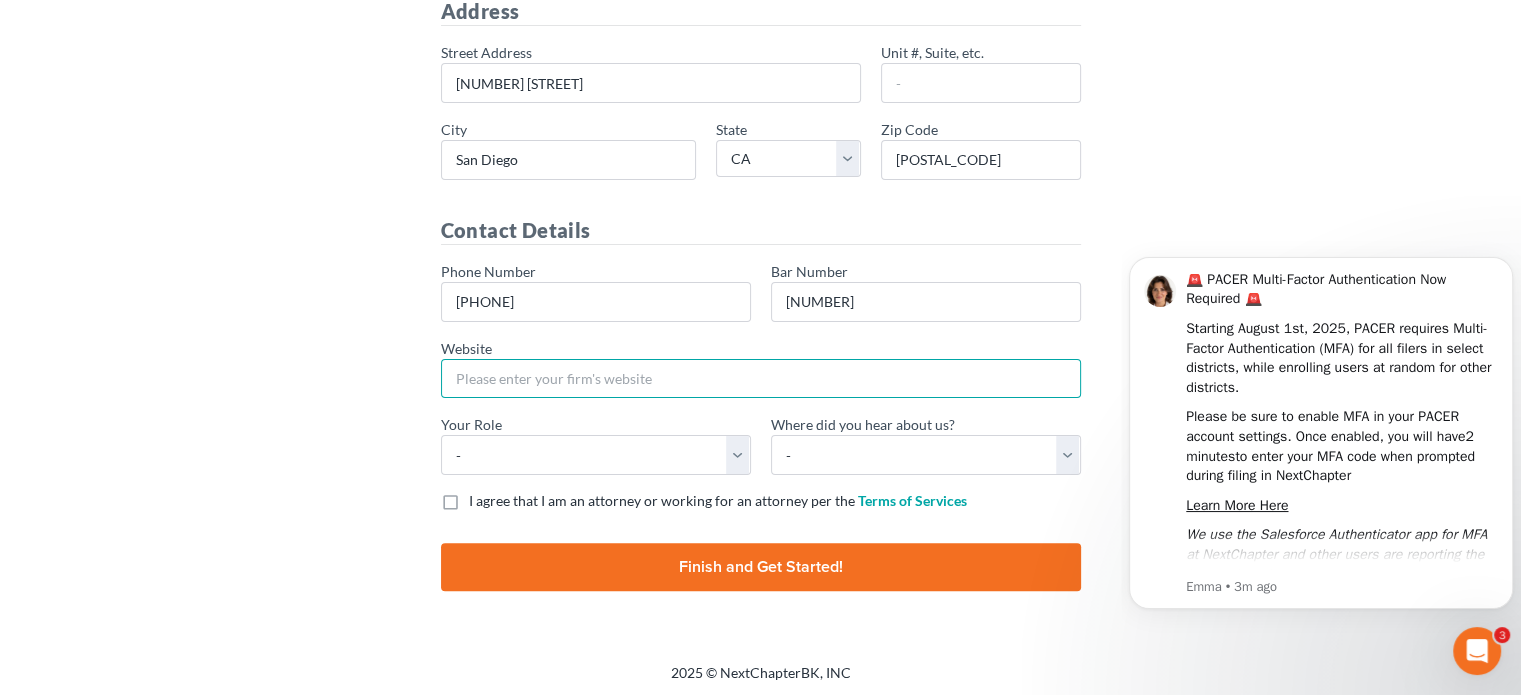 click on "Website" at bounding box center (761, 379) 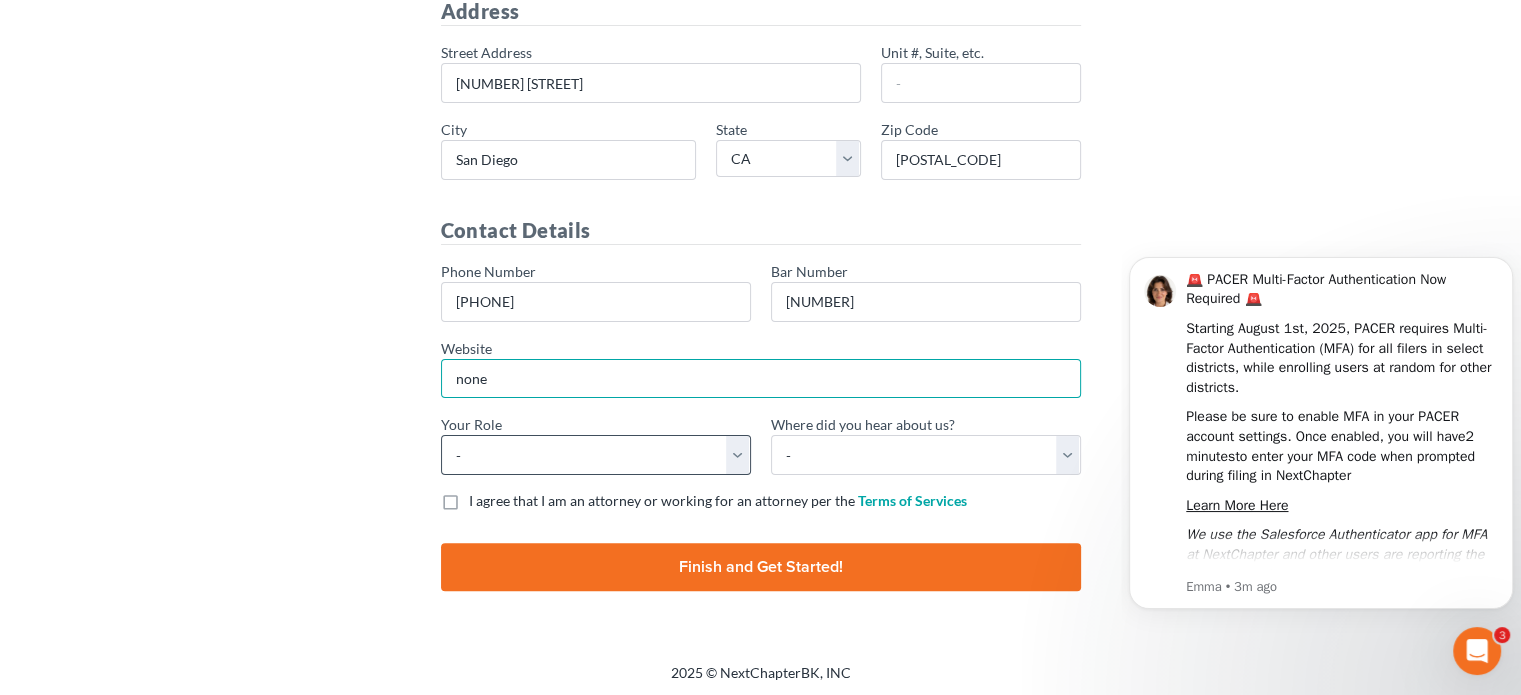 type on "none" 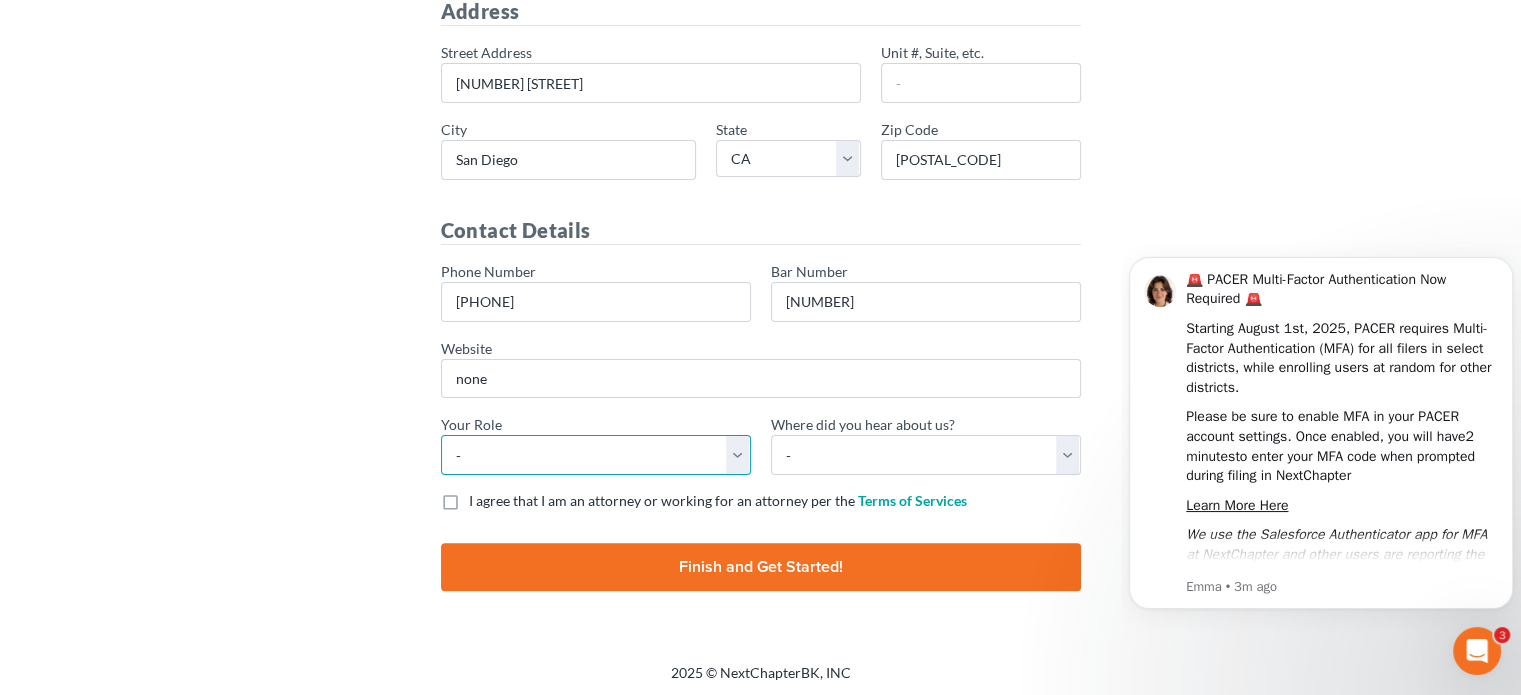 click on "-
Attorney
Paralegal
Assistant" at bounding box center (596, 455) 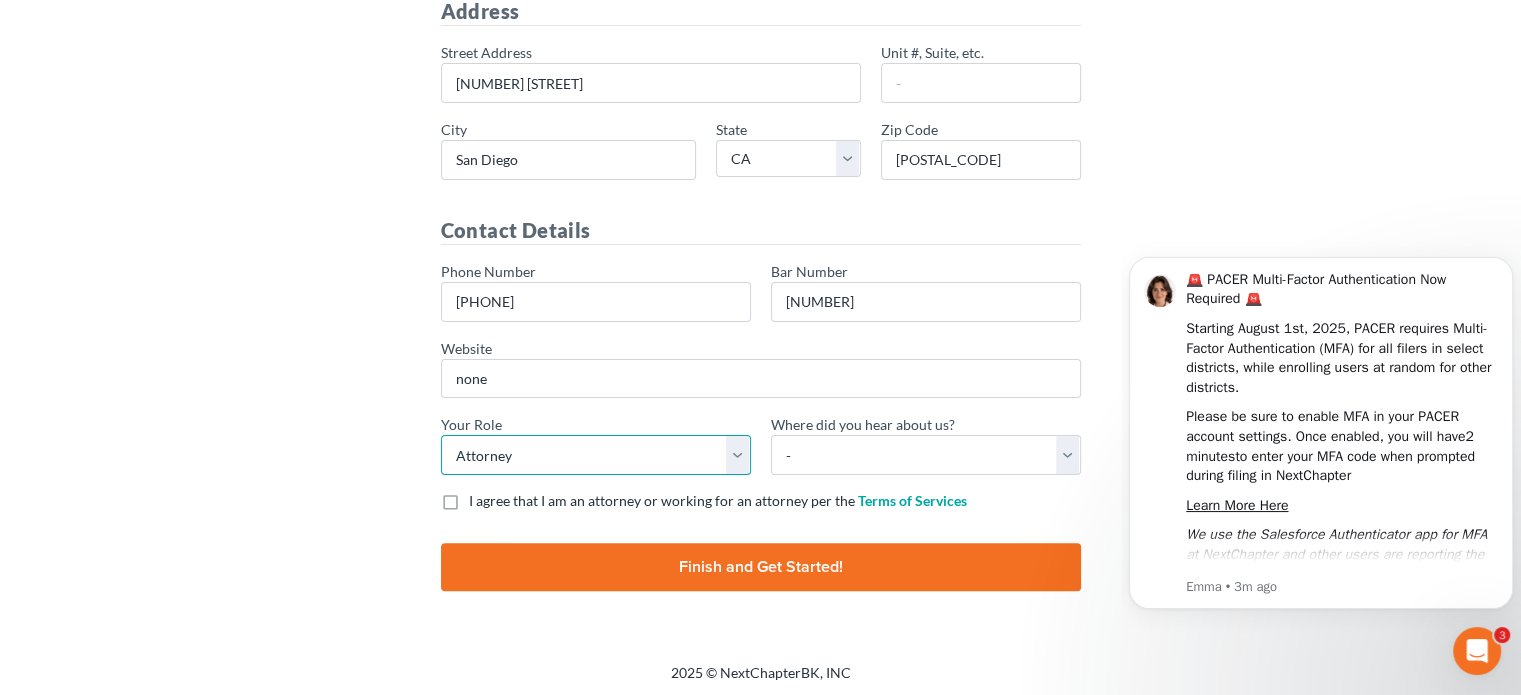 click on "-
Attorney
Paralegal
Assistant" at bounding box center (596, 455) 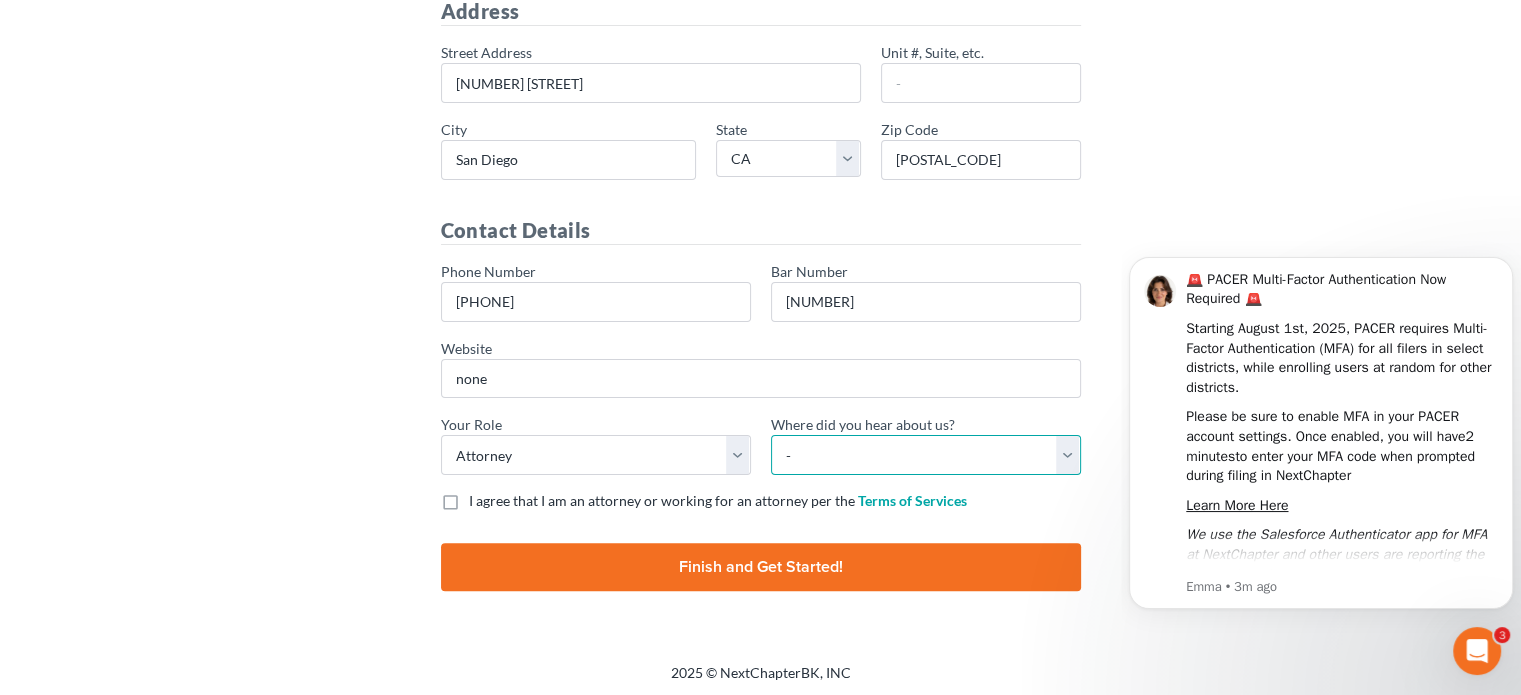click on "-
Bar association
Capterra
Clio
Email
Facebook
Google
Word of mouth
Other" at bounding box center [926, 455] 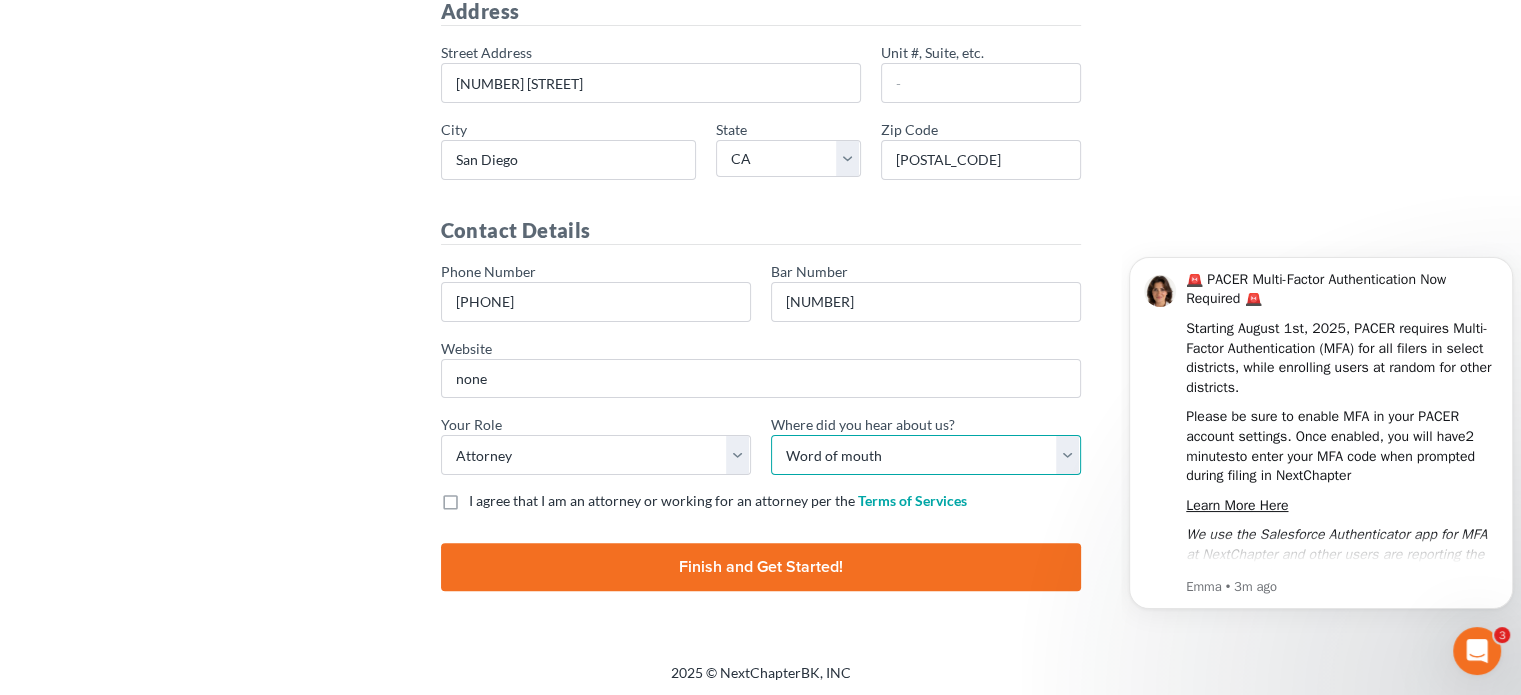 click on "-
Bar association
Capterra
Clio
Email
Facebook
Google
Word of mouth
Other" at bounding box center (926, 455) 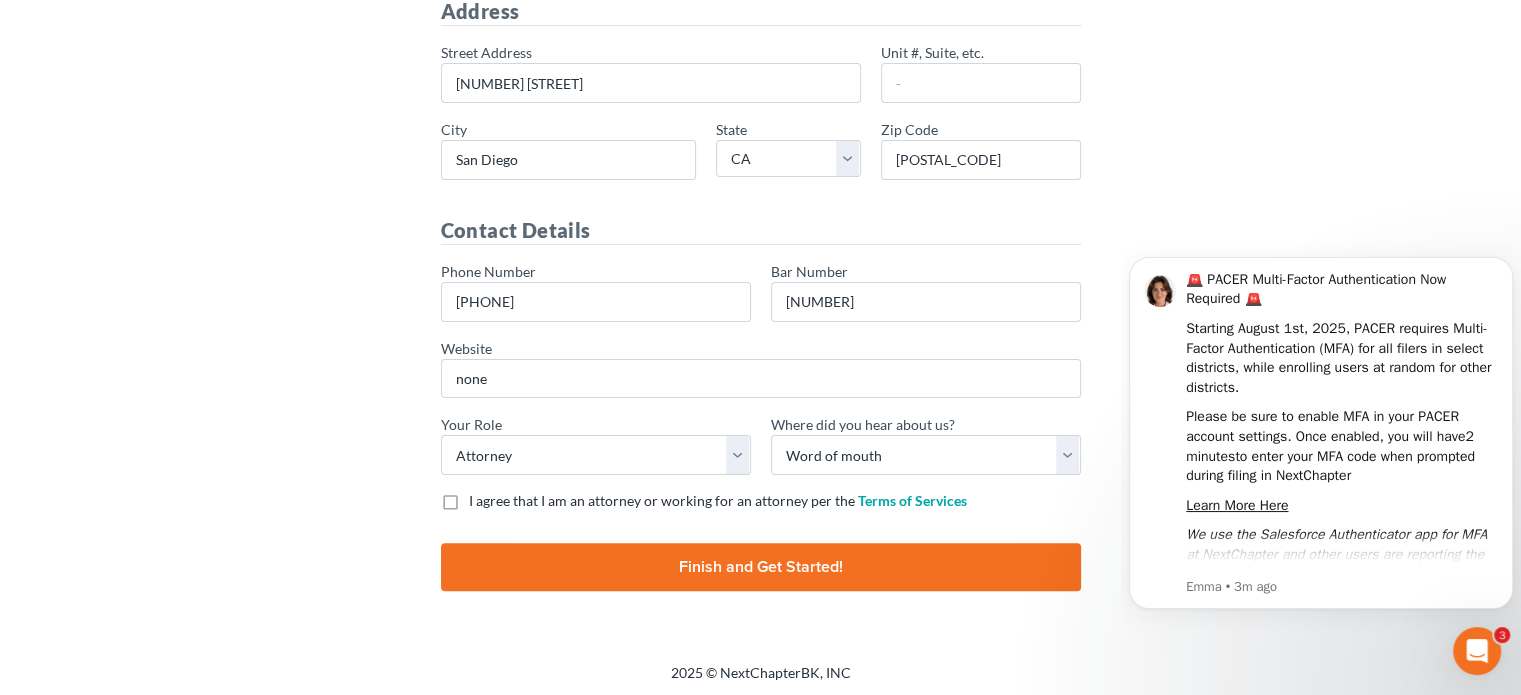 click on "I agree that I am an attorney or working for an attorney per the   Terms of Services" at bounding box center (718, 501) 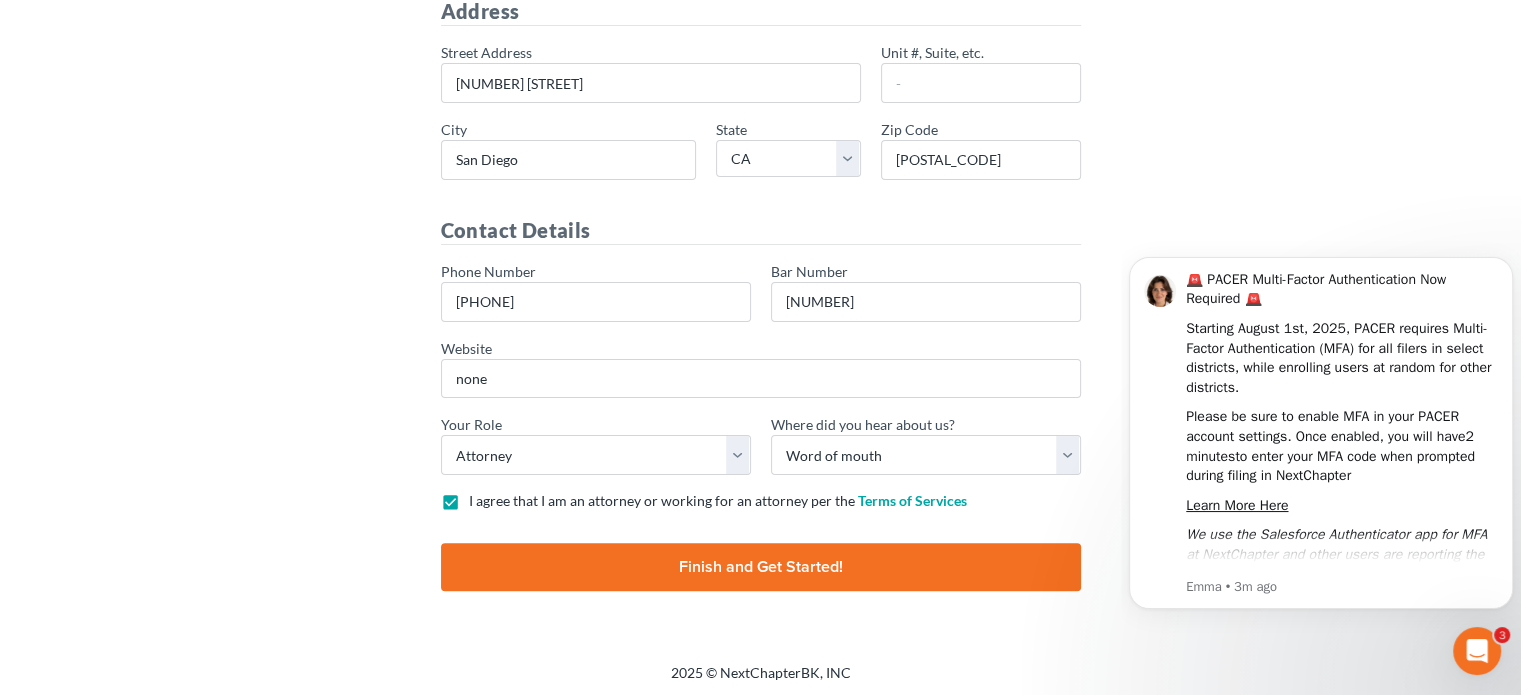 click on "Finish and Get Started!" at bounding box center [761, 567] 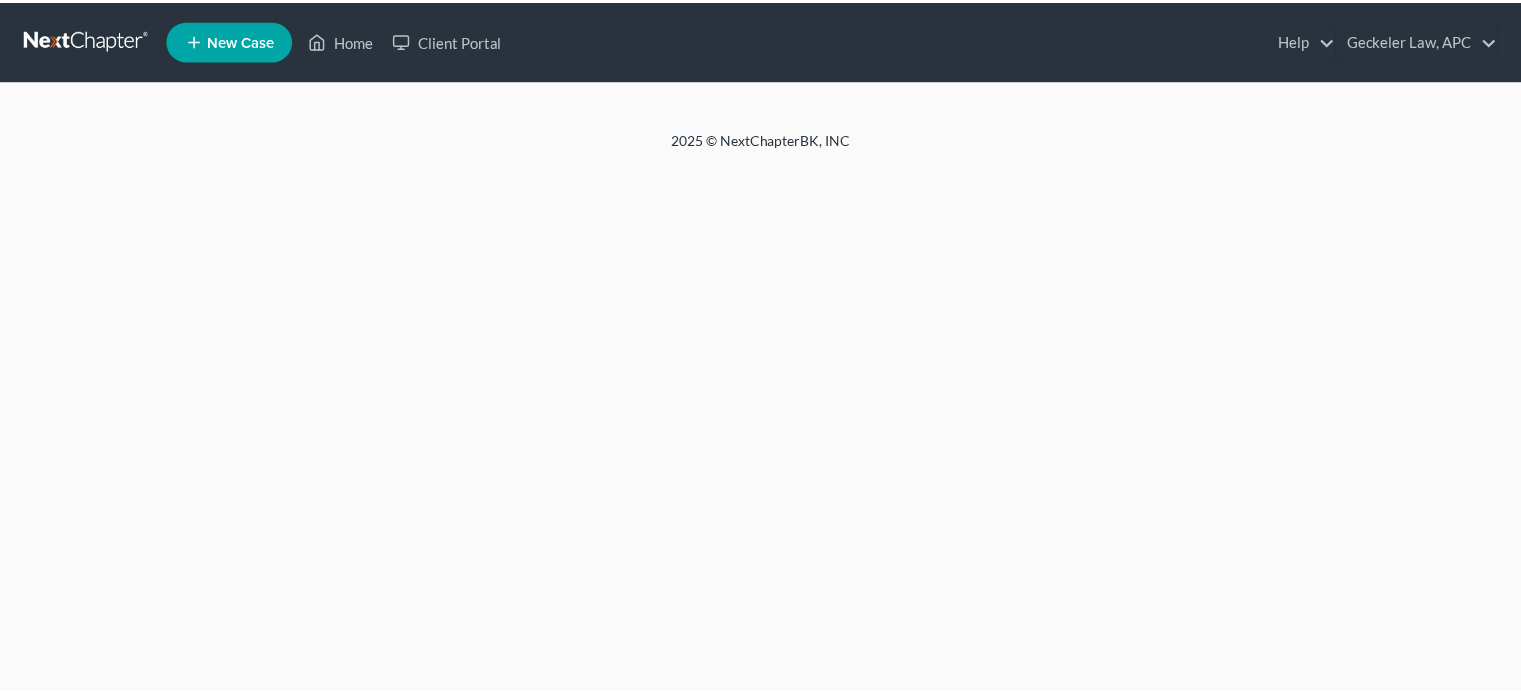 scroll, scrollTop: 0, scrollLeft: 0, axis: both 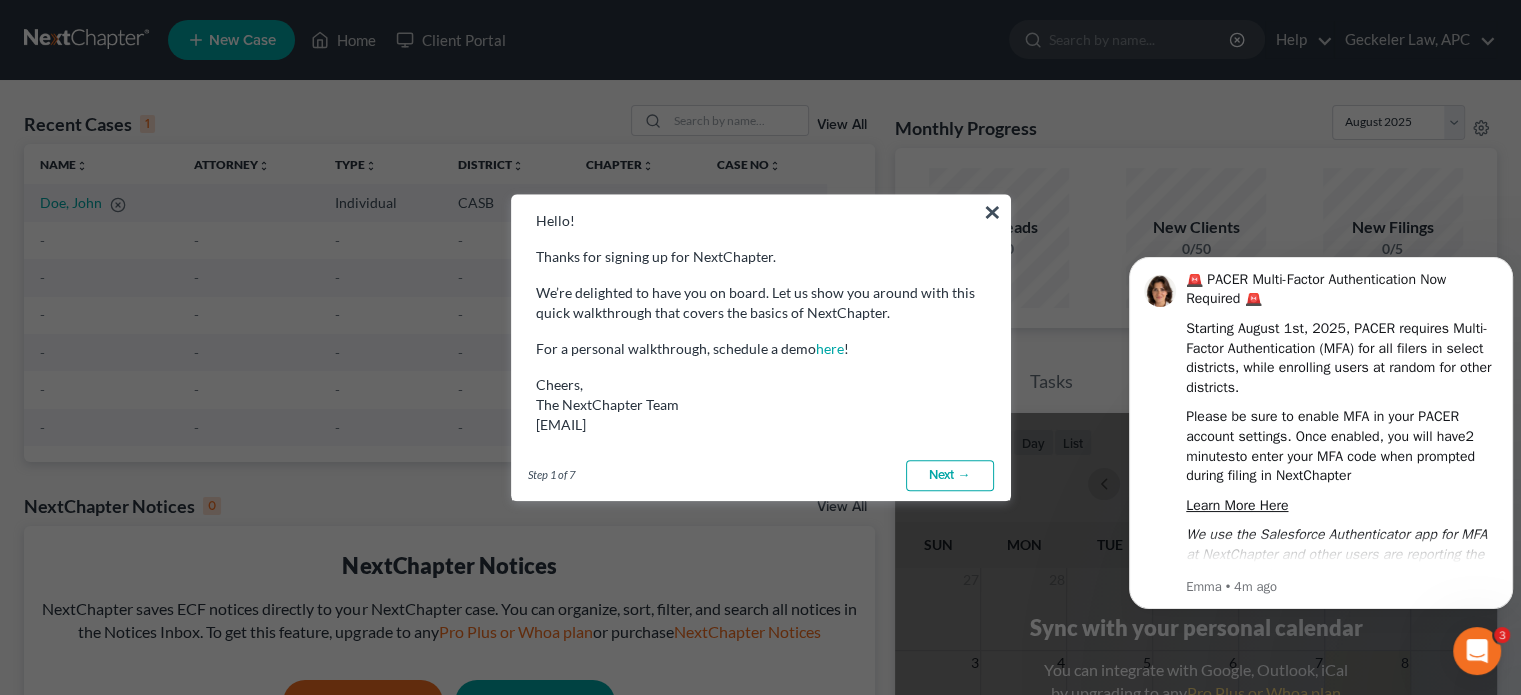 click on "Next →" at bounding box center [950, 476] 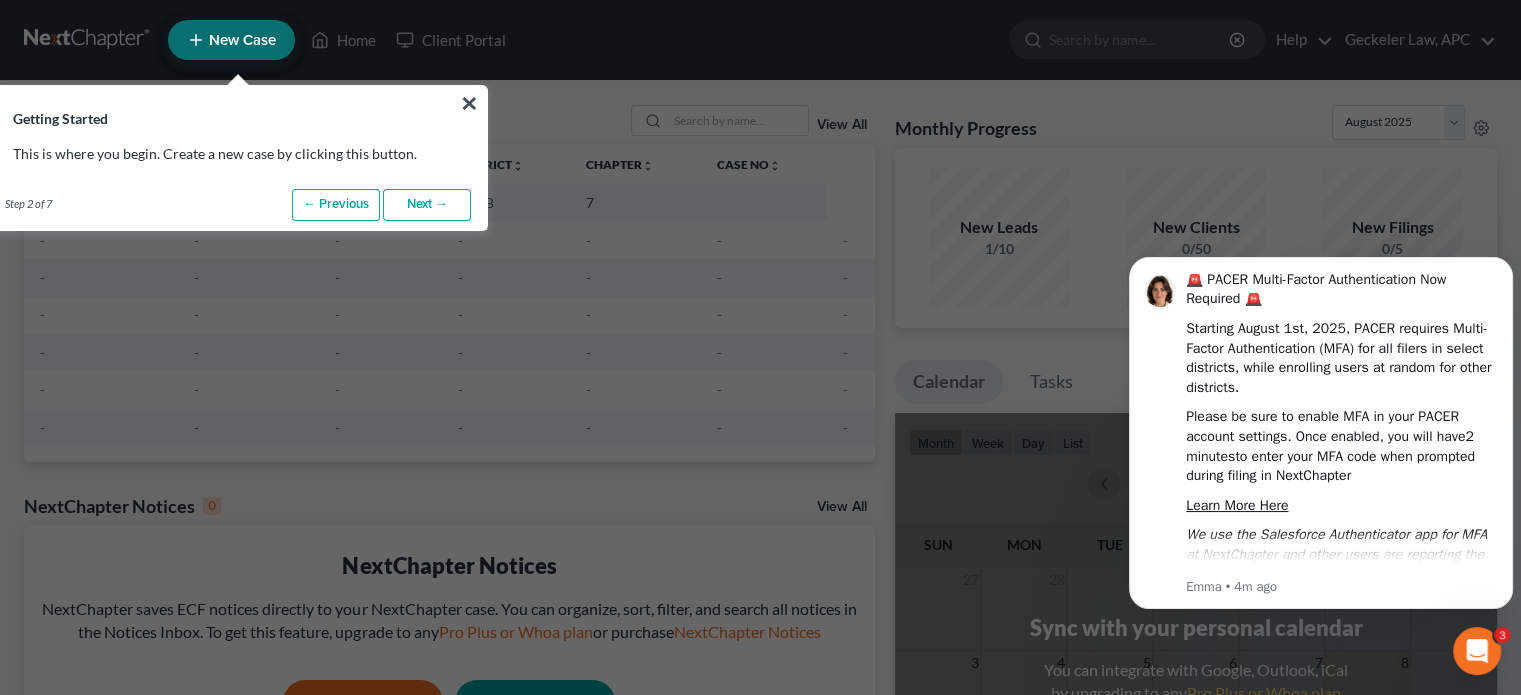 click on "Next →" at bounding box center (427, 205) 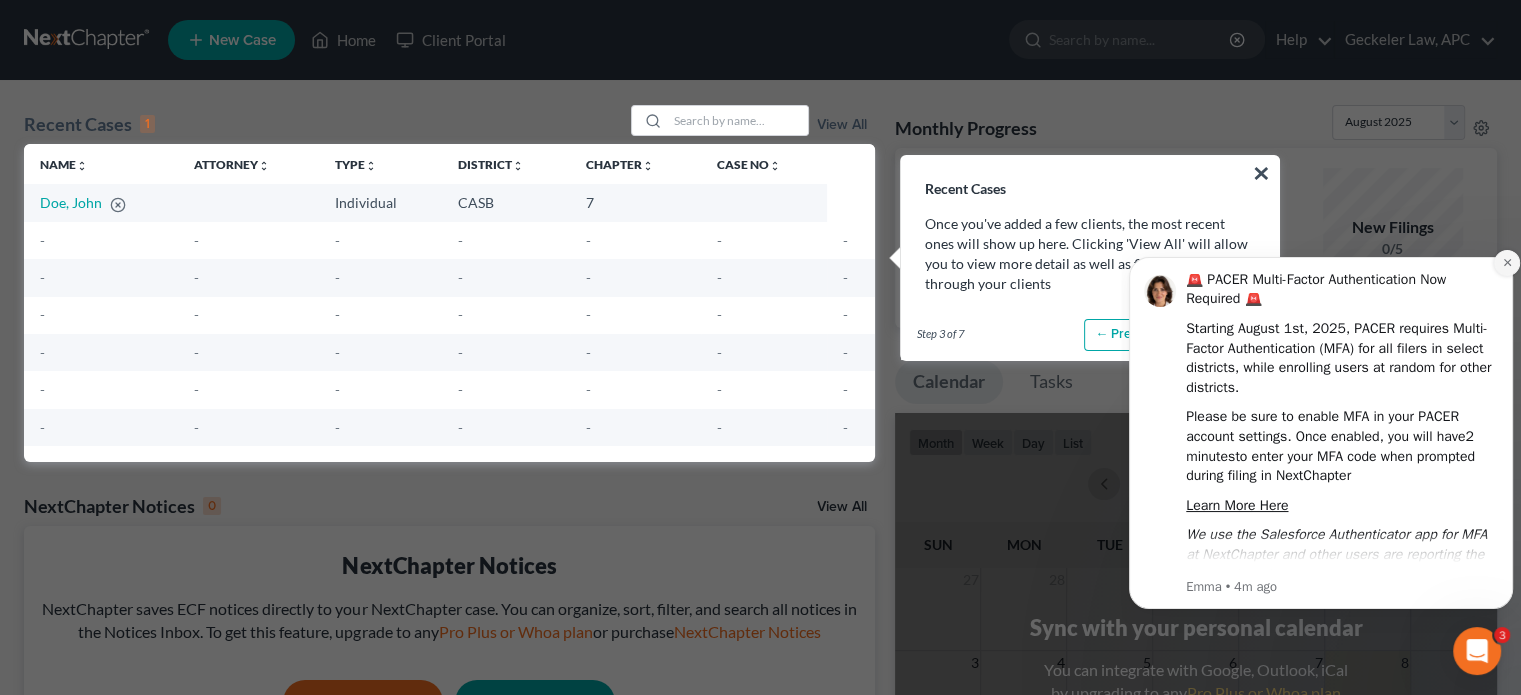 click 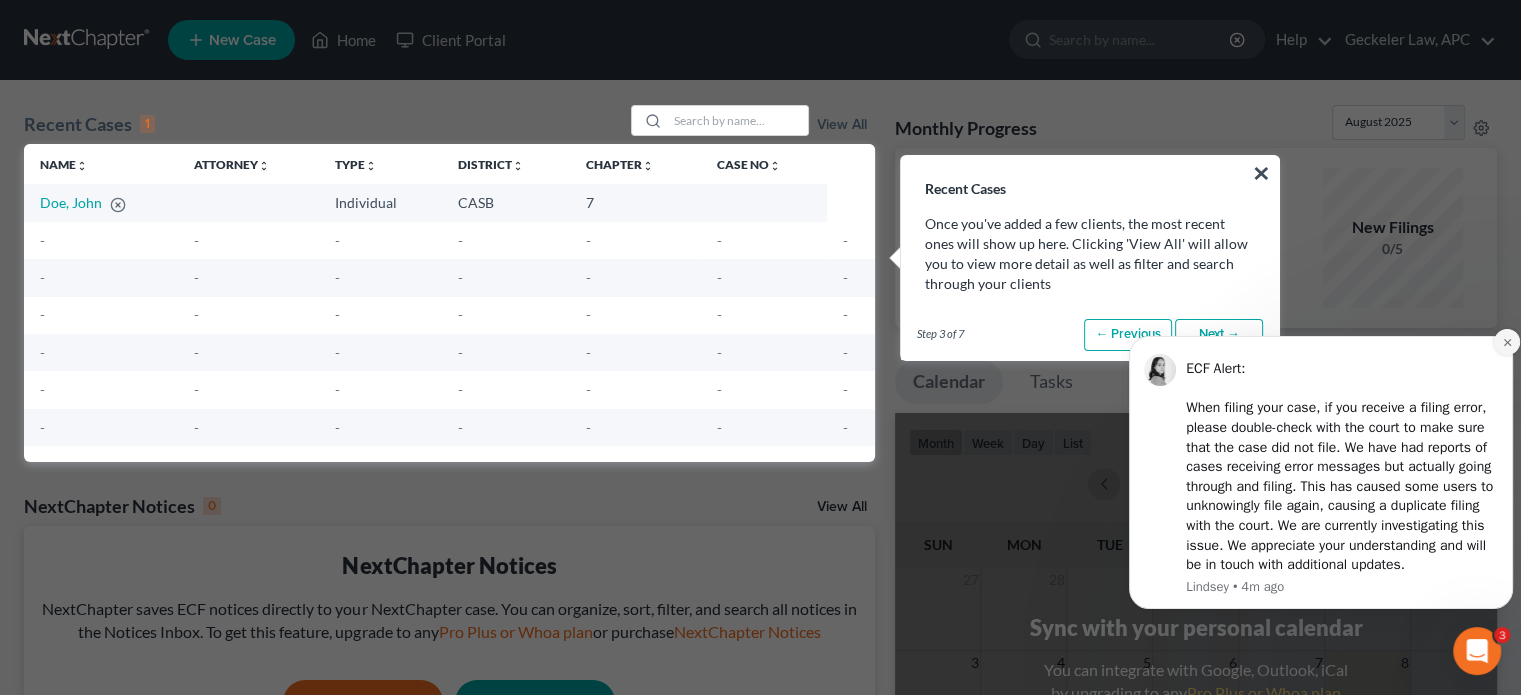 click 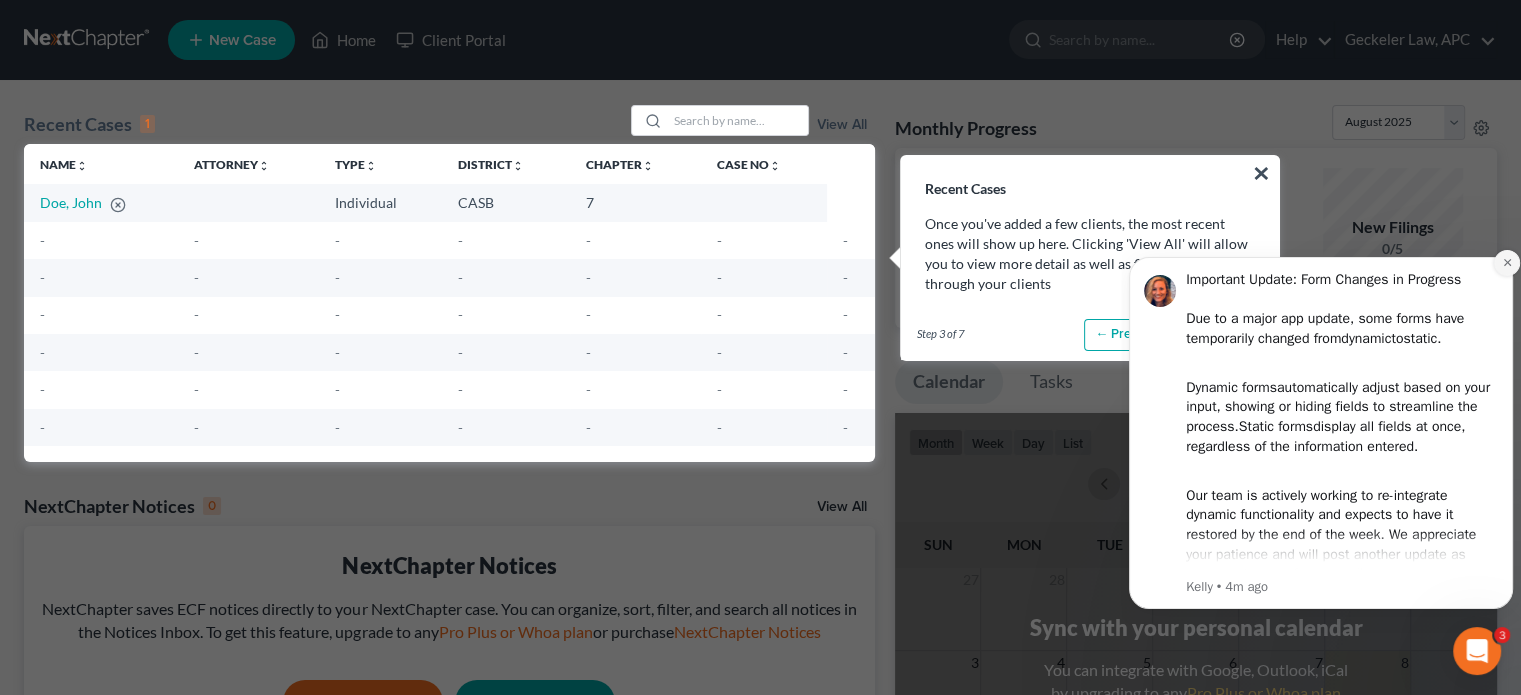 click 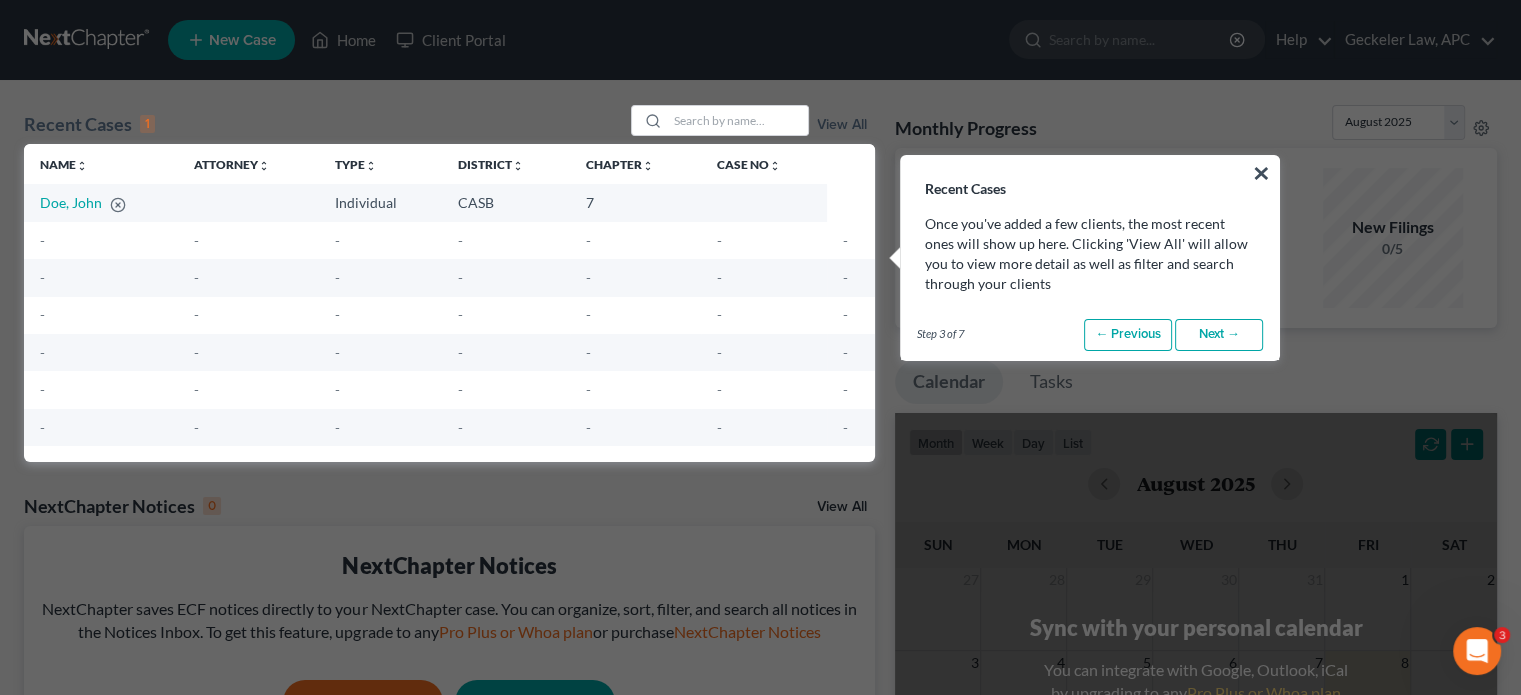 click on "Next →" at bounding box center [1219, 335] 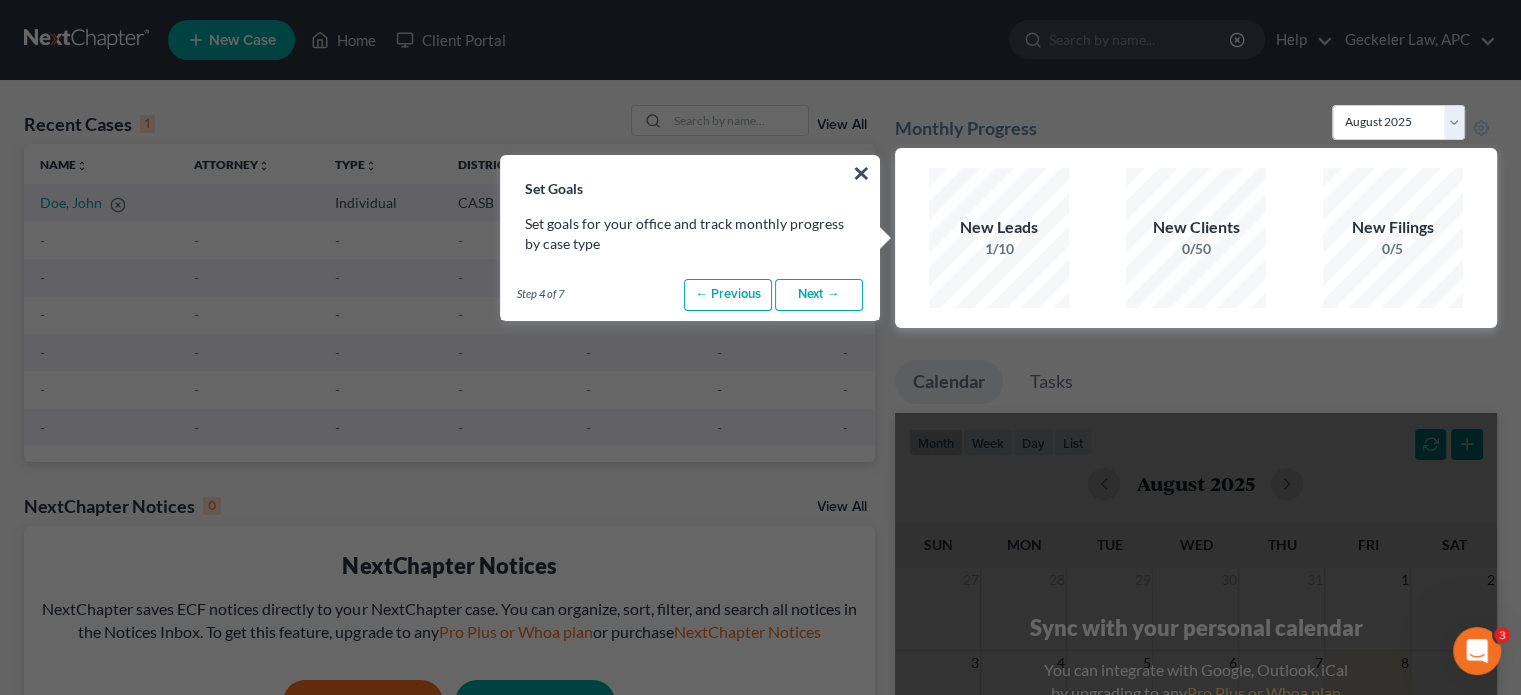 click on "Next →" at bounding box center [819, 295] 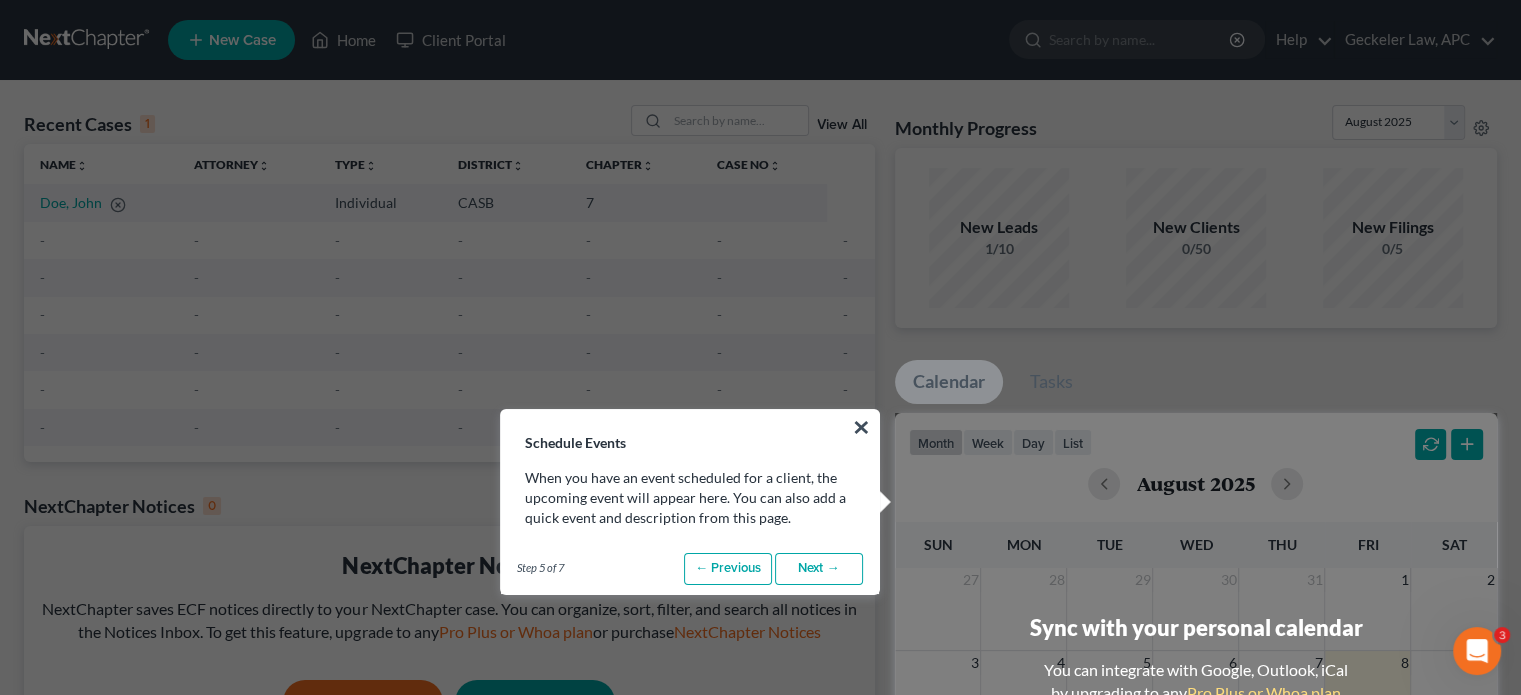 click on "Next →" at bounding box center (819, 569) 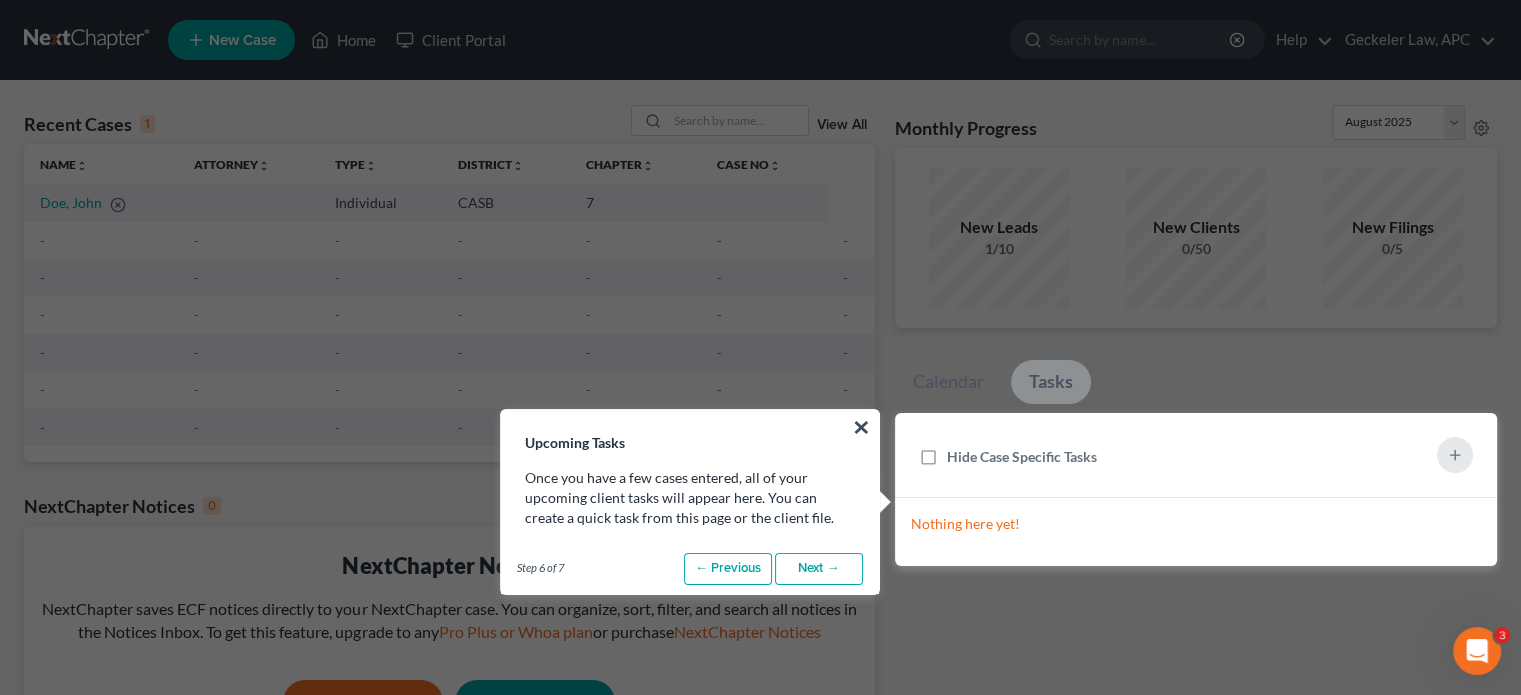 click on "Next →" at bounding box center [819, 569] 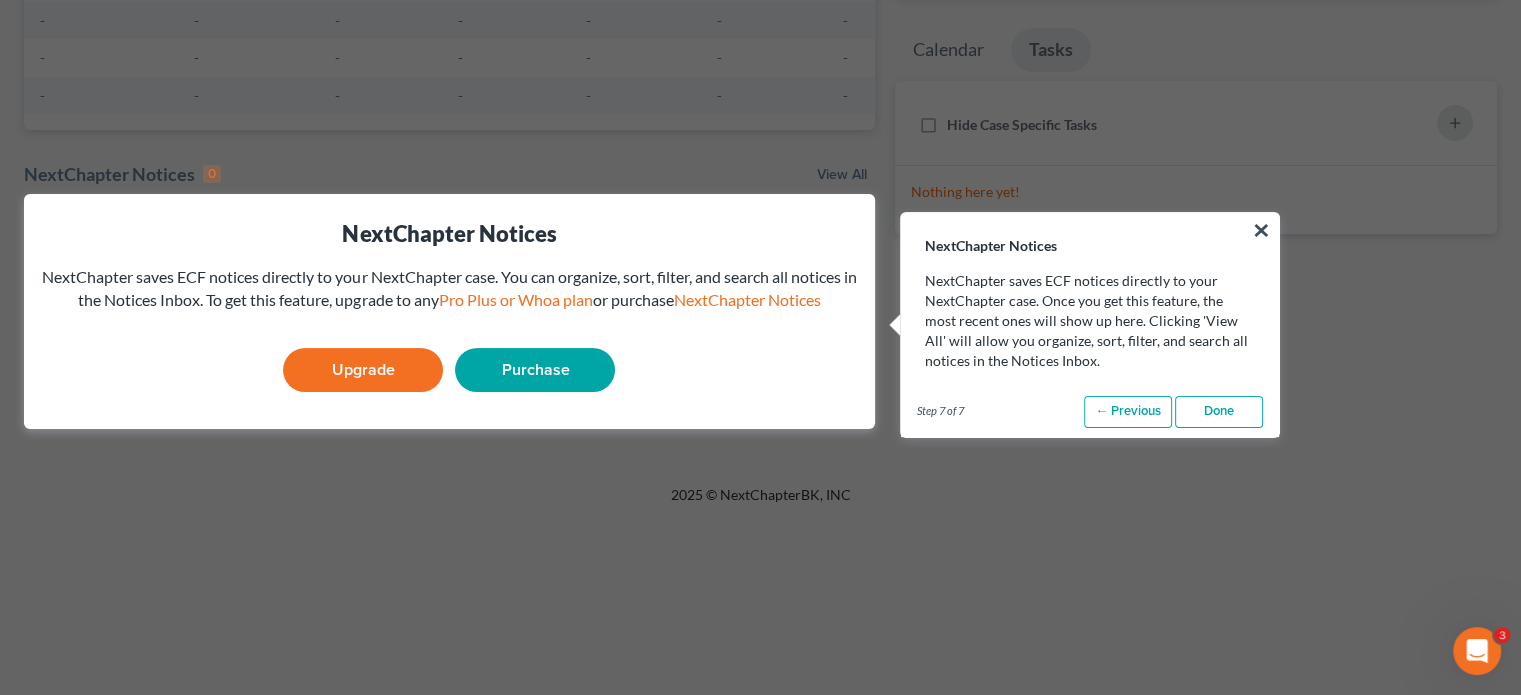 scroll, scrollTop: 333, scrollLeft: 0, axis: vertical 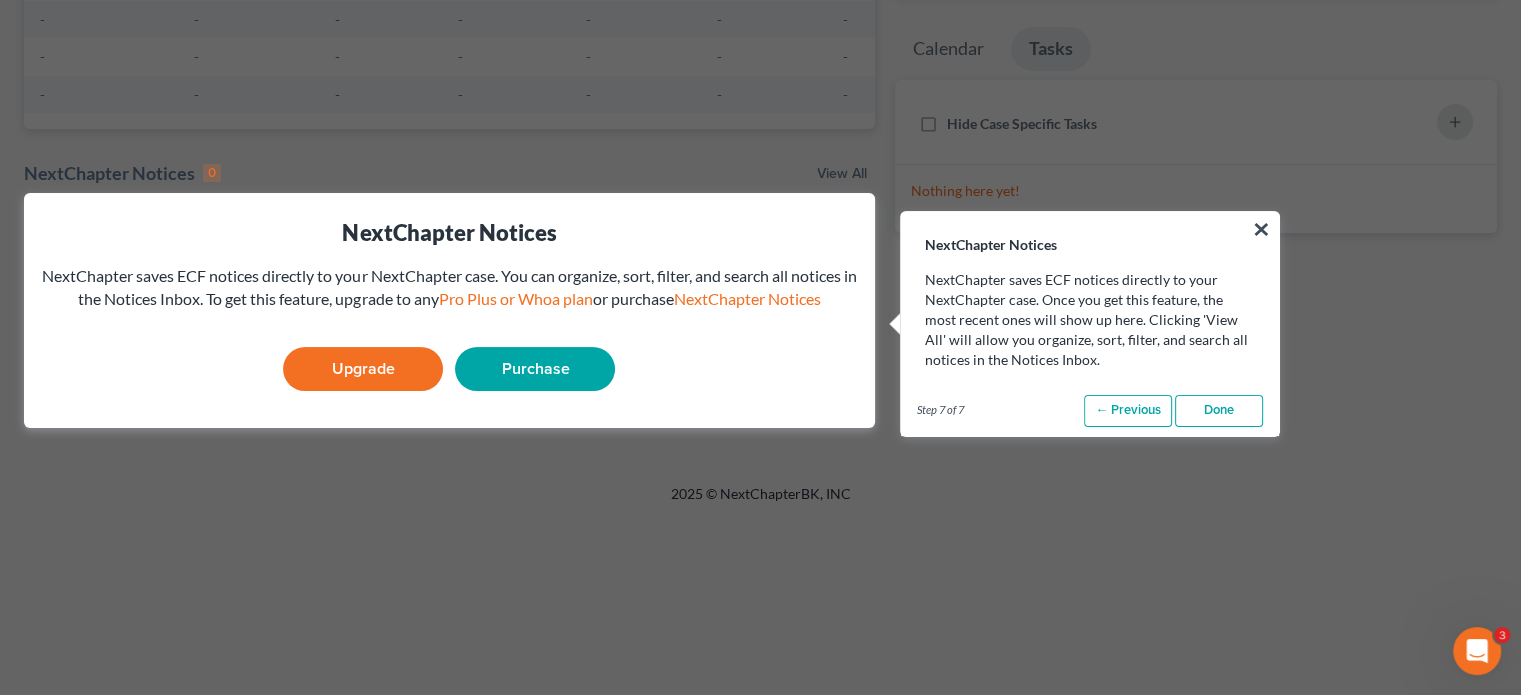 click on "Done" at bounding box center (1219, 411) 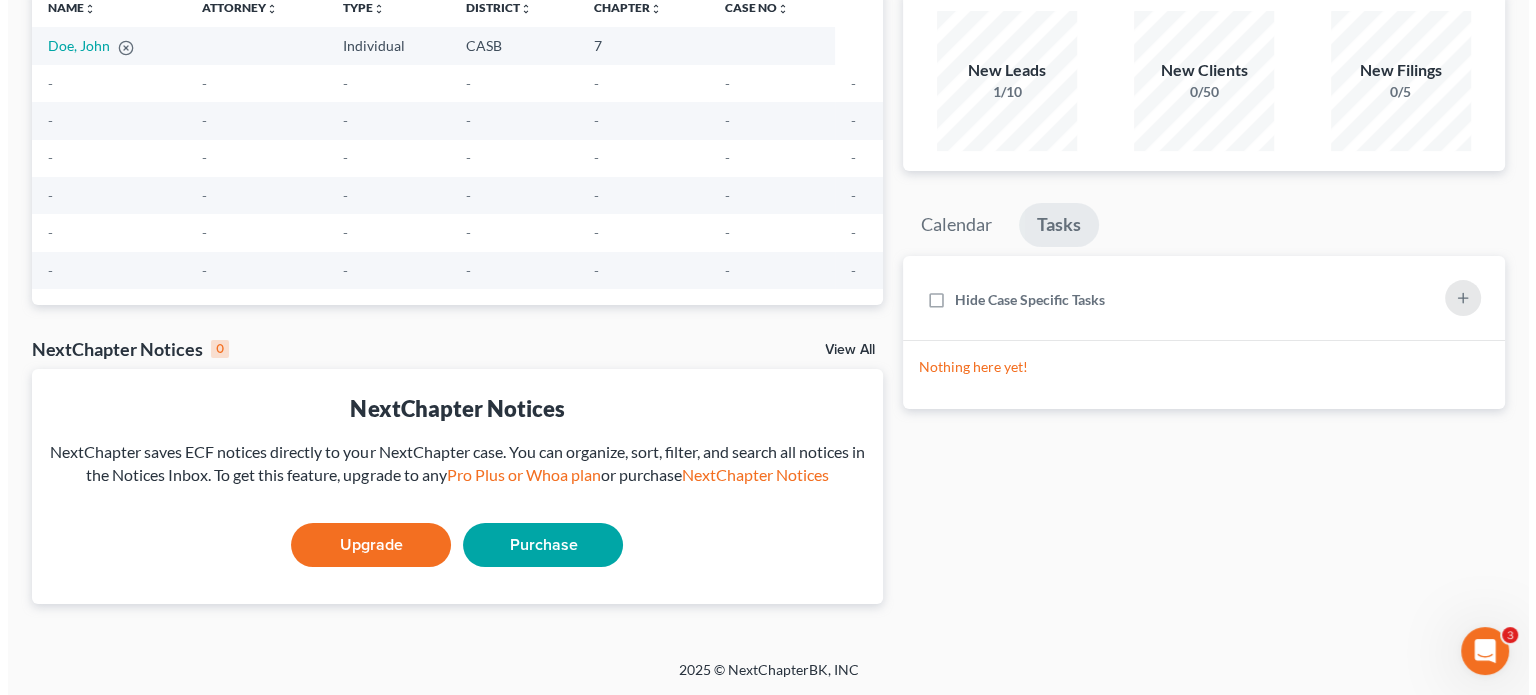 scroll, scrollTop: 0, scrollLeft: 0, axis: both 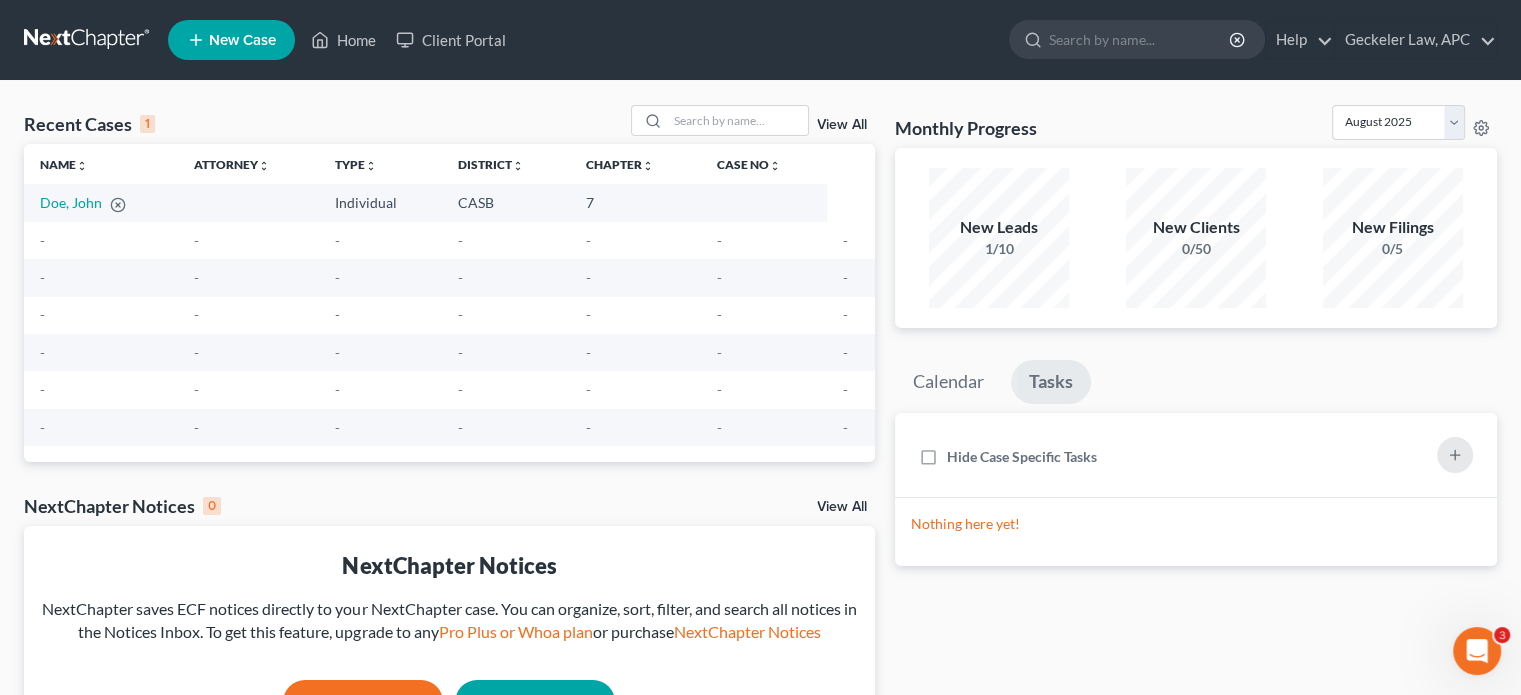 click on "New Case" at bounding box center [242, 40] 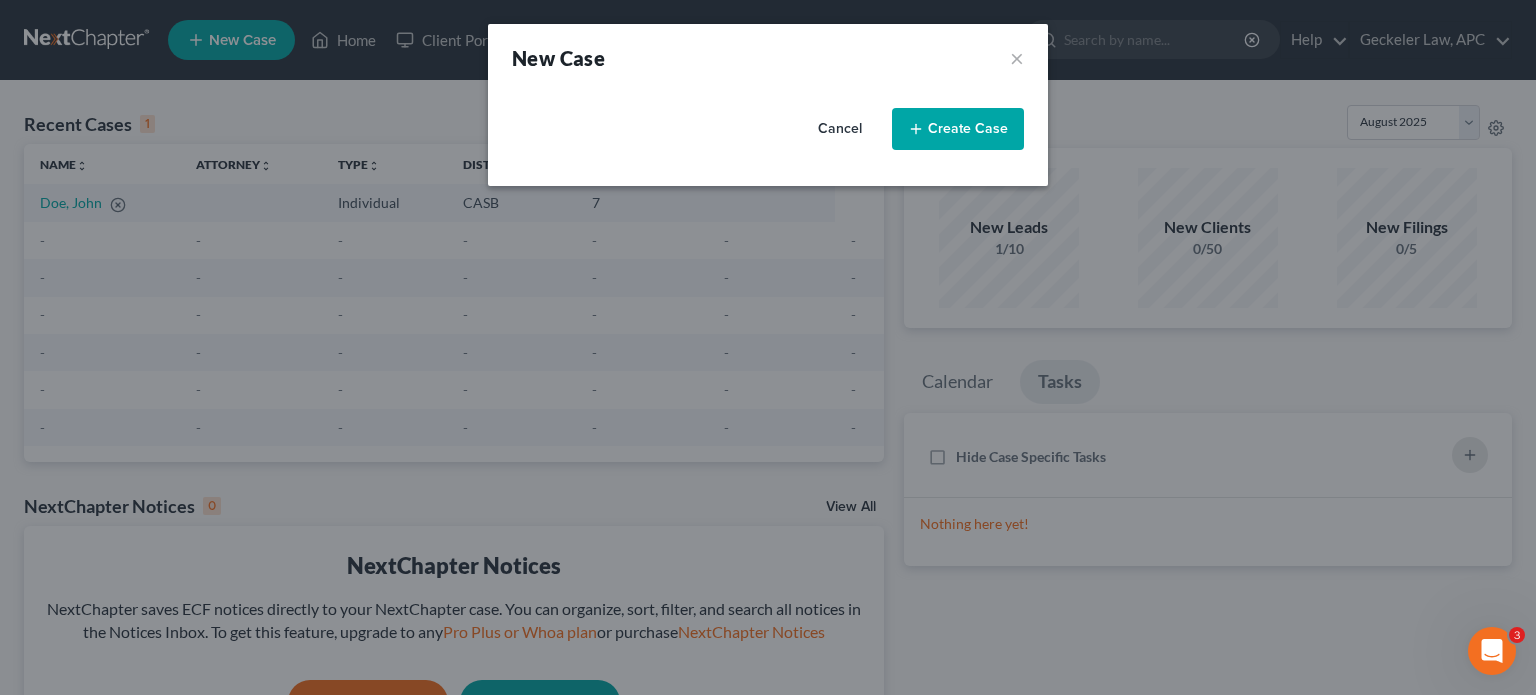 select on "10" 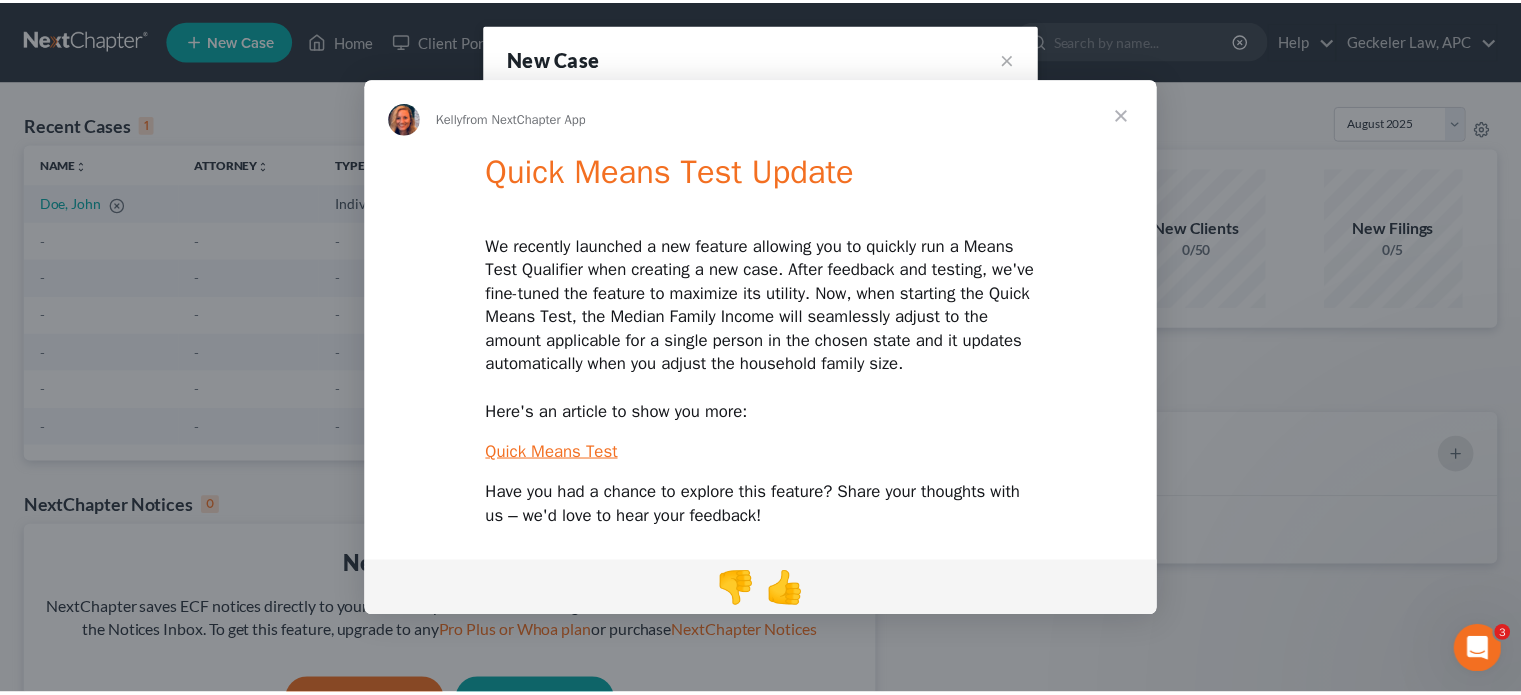 scroll, scrollTop: 0, scrollLeft: 0, axis: both 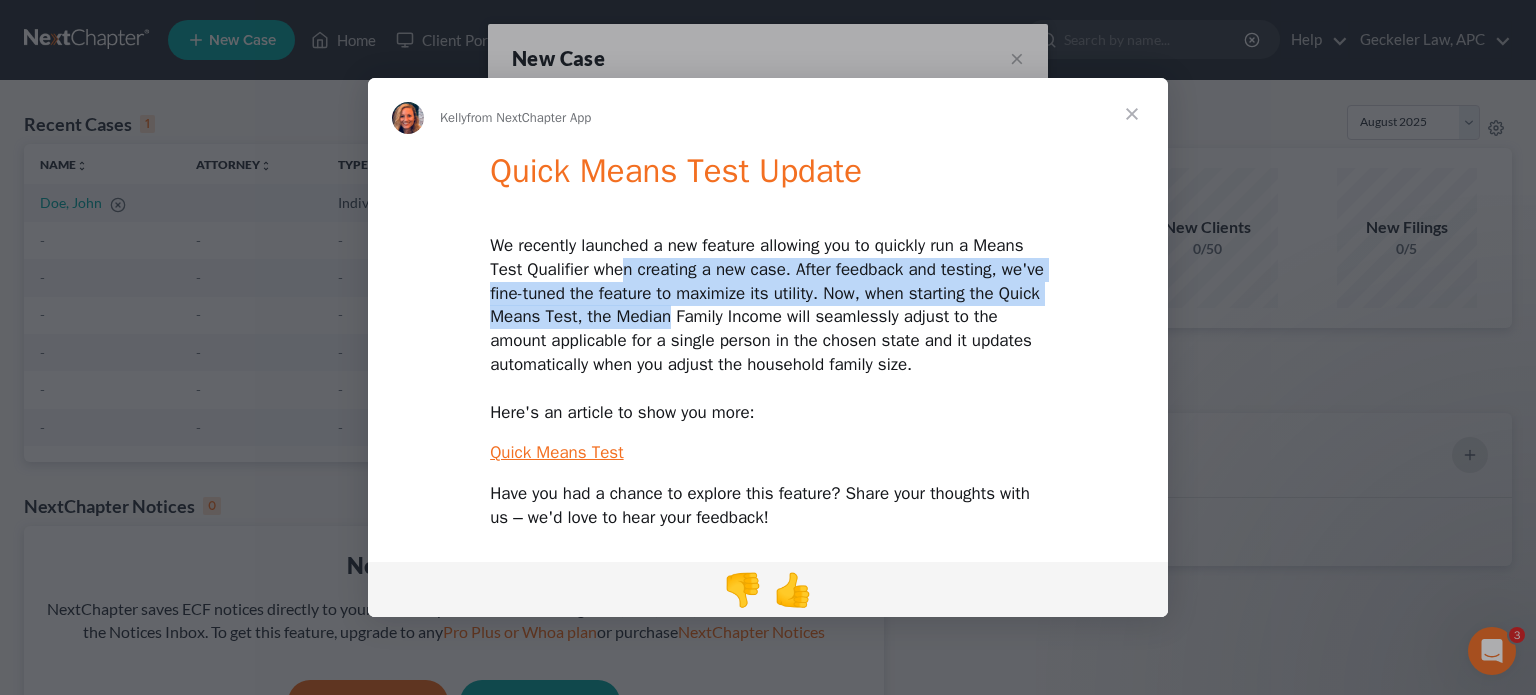 drag, startPoint x: 624, startPoint y: 275, endPoint x: 711, endPoint y: 314, distance: 95.34149 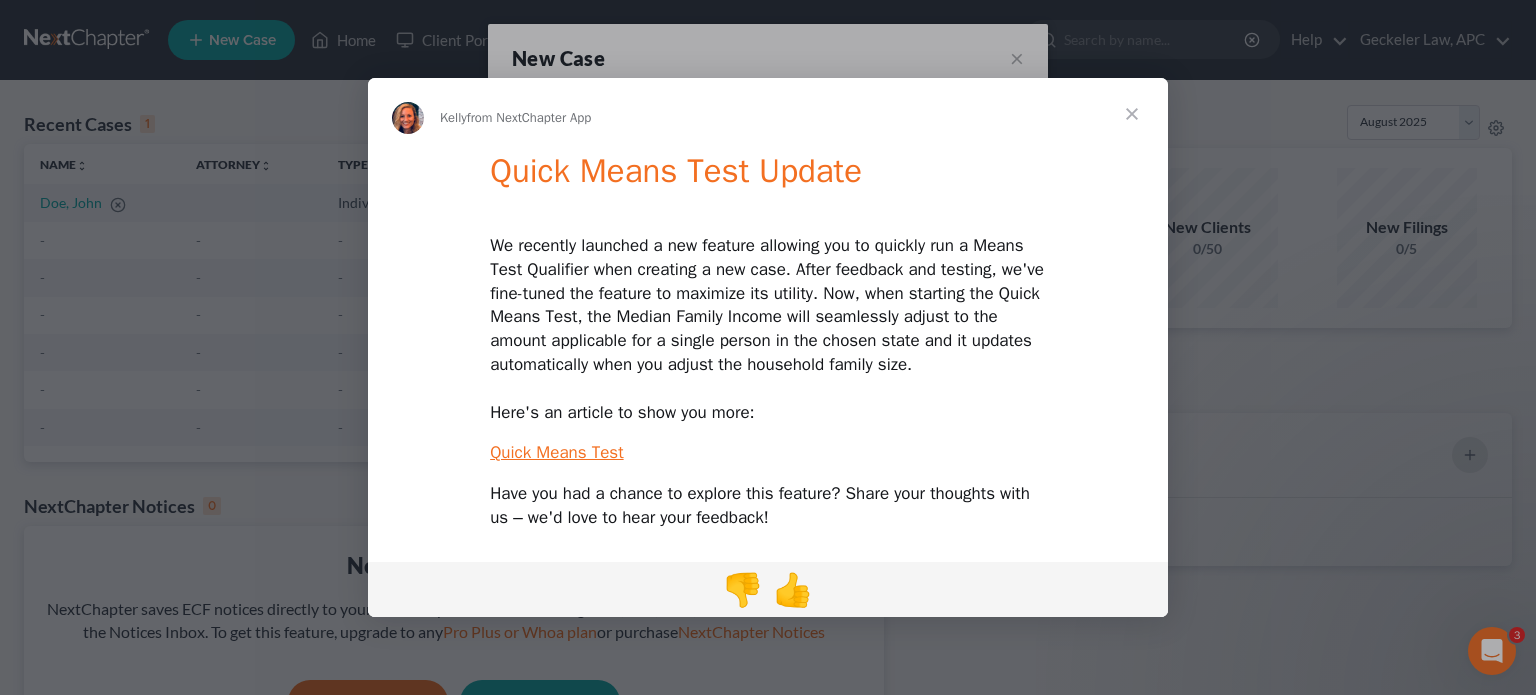 click at bounding box center (1132, 114) 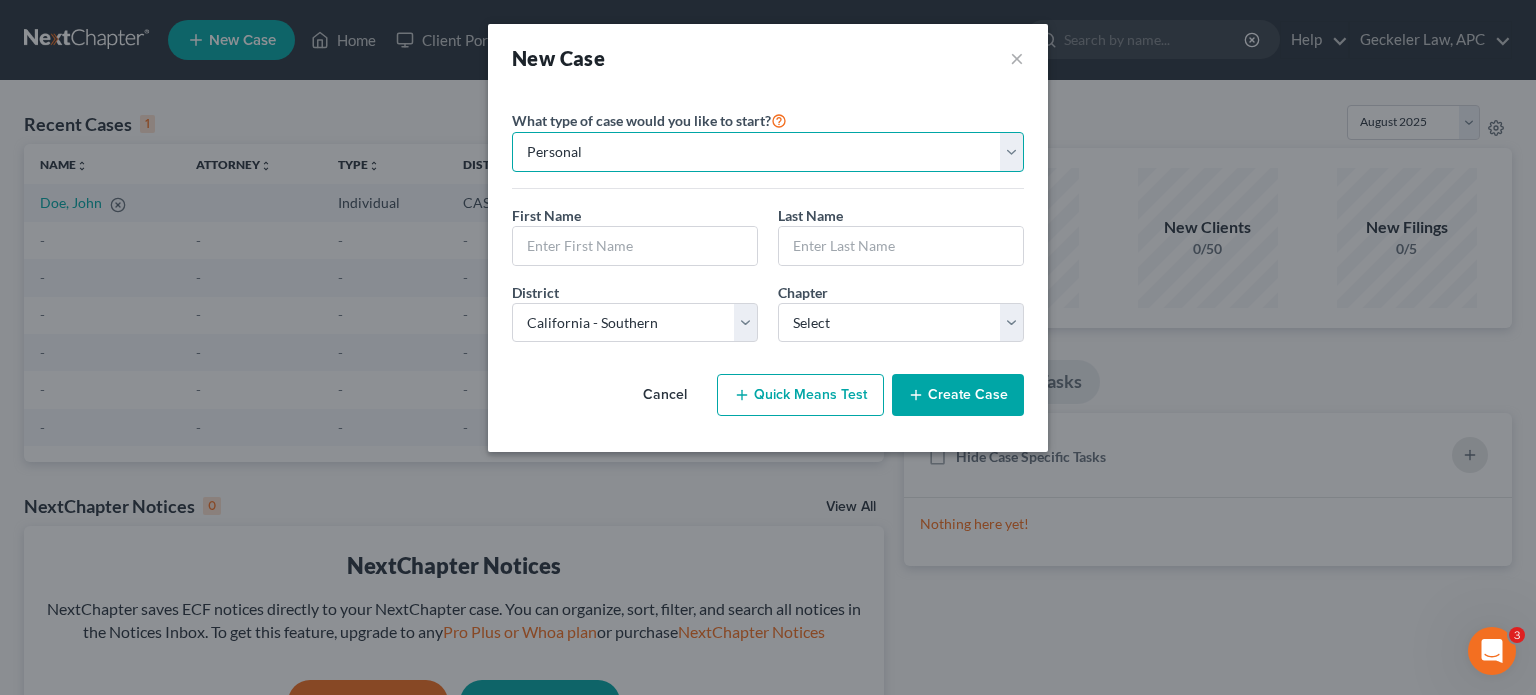 click on "Personal Business" at bounding box center [768, 152] 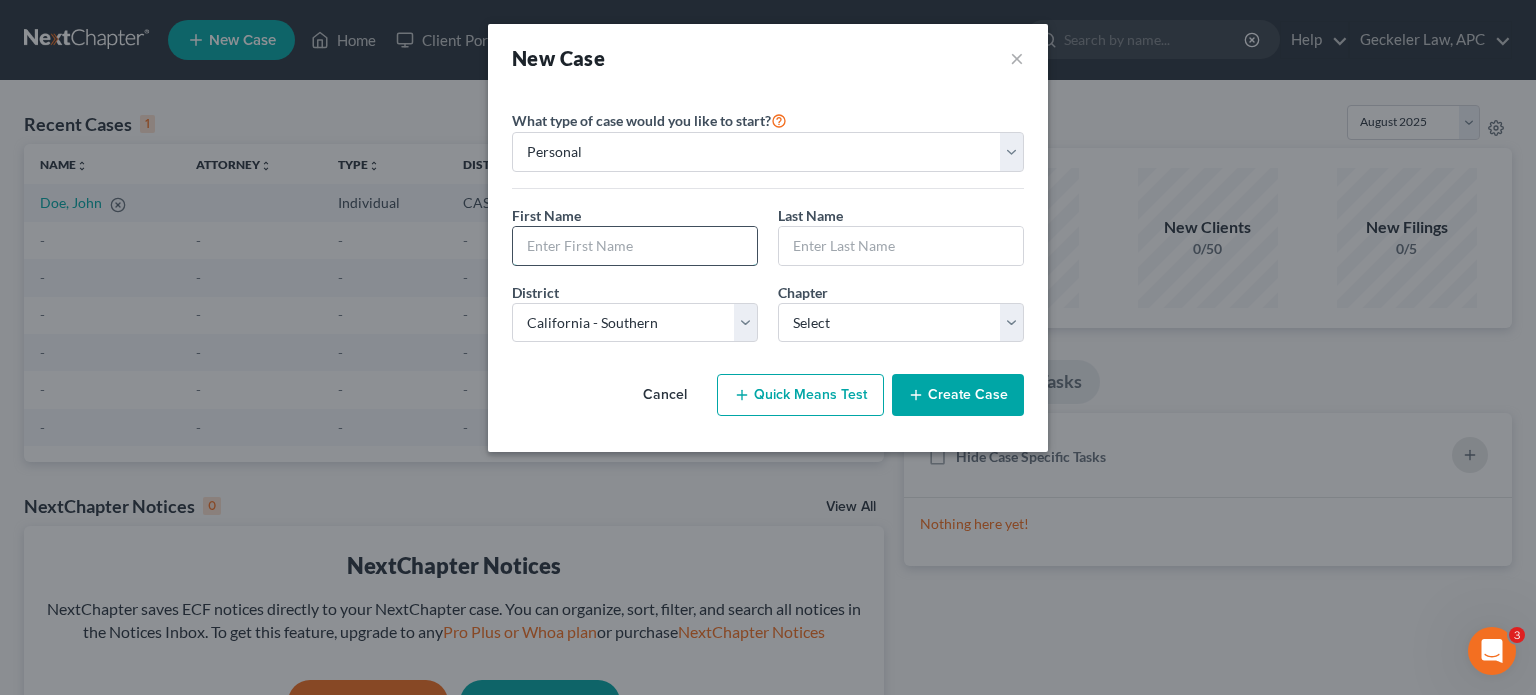 click at bounding box center (635, 246) 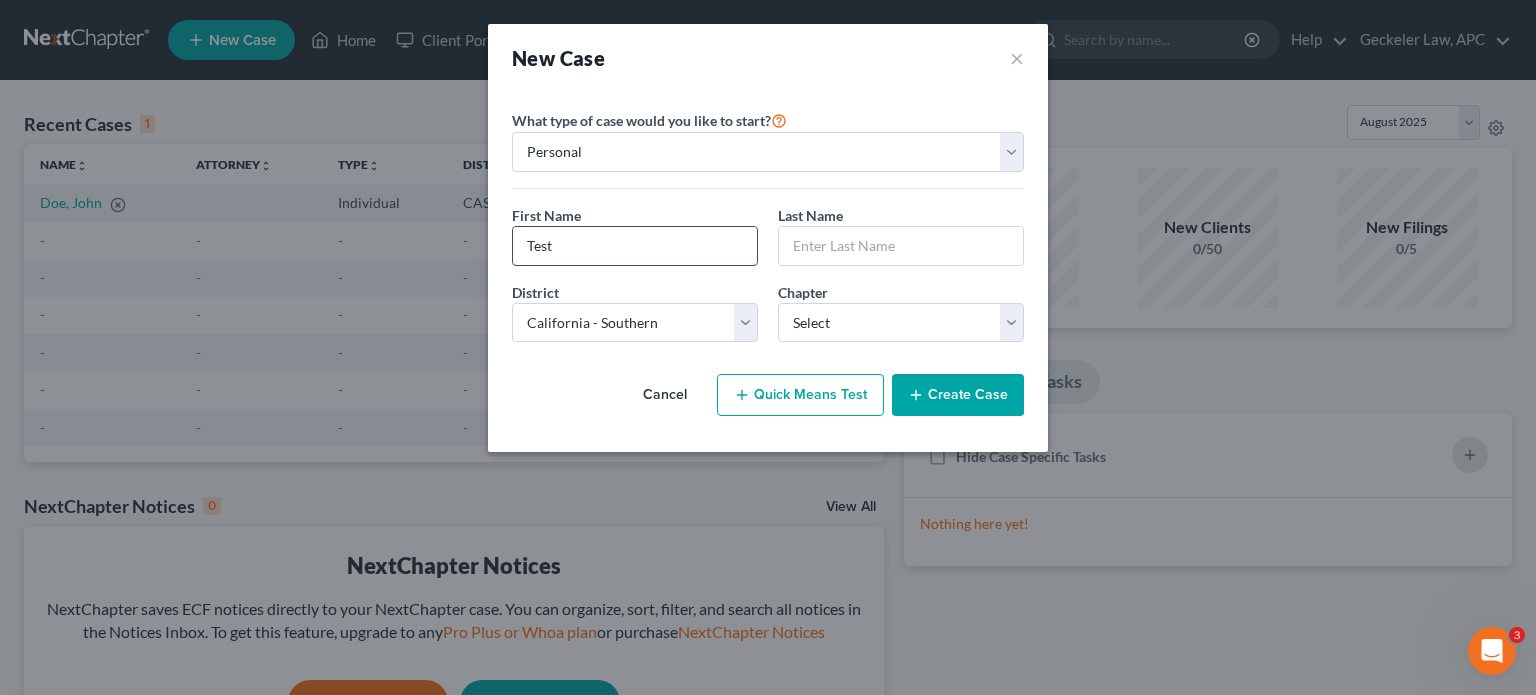 type on "Test" 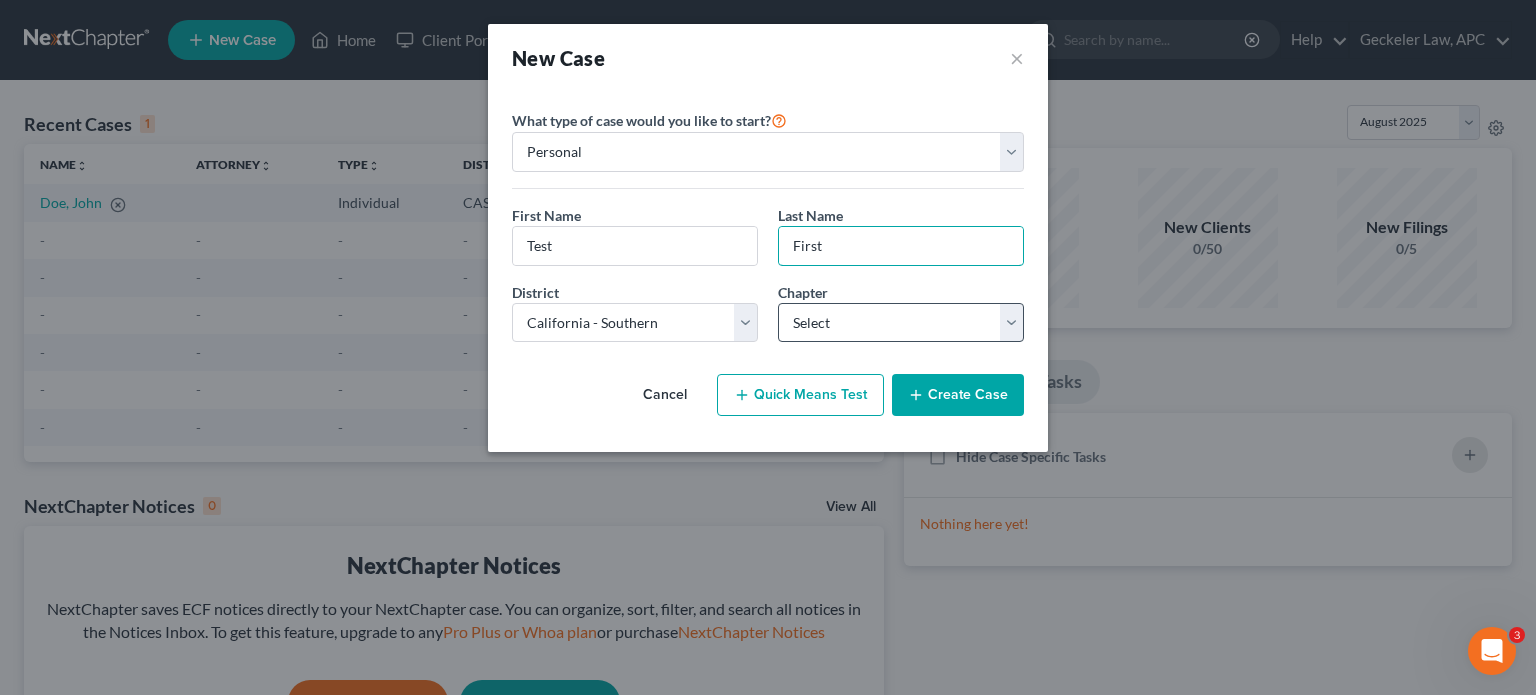 type on "First" 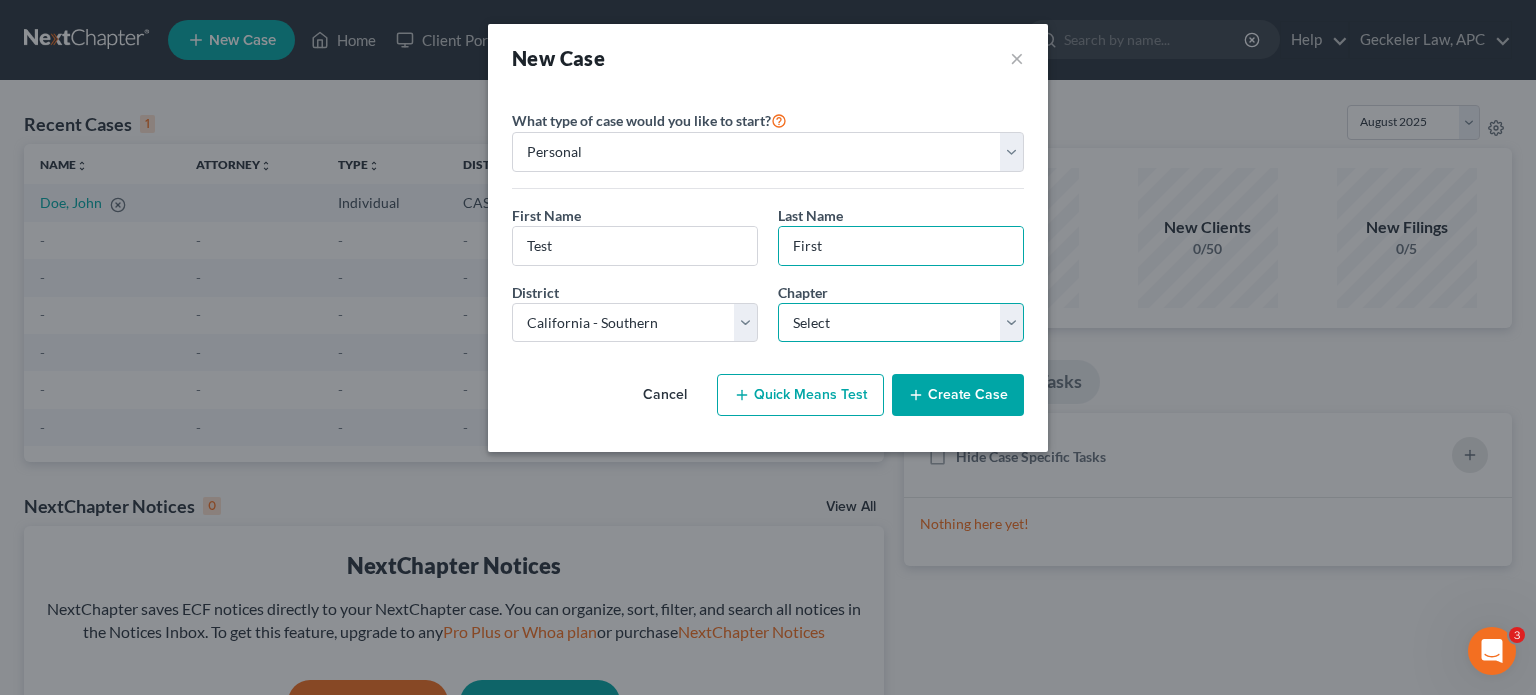 click on "Select 7 11 12 13" at bounding box center [901, 323] 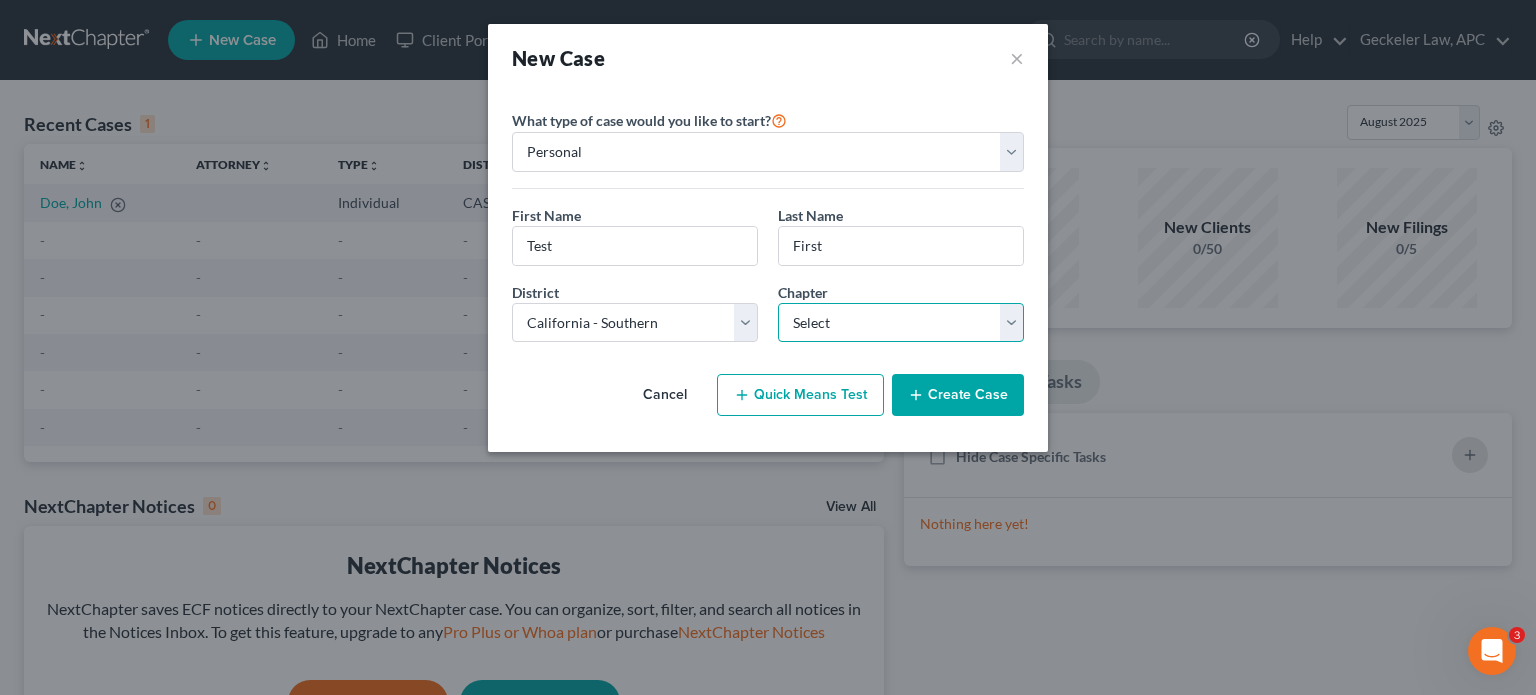 select on "3" 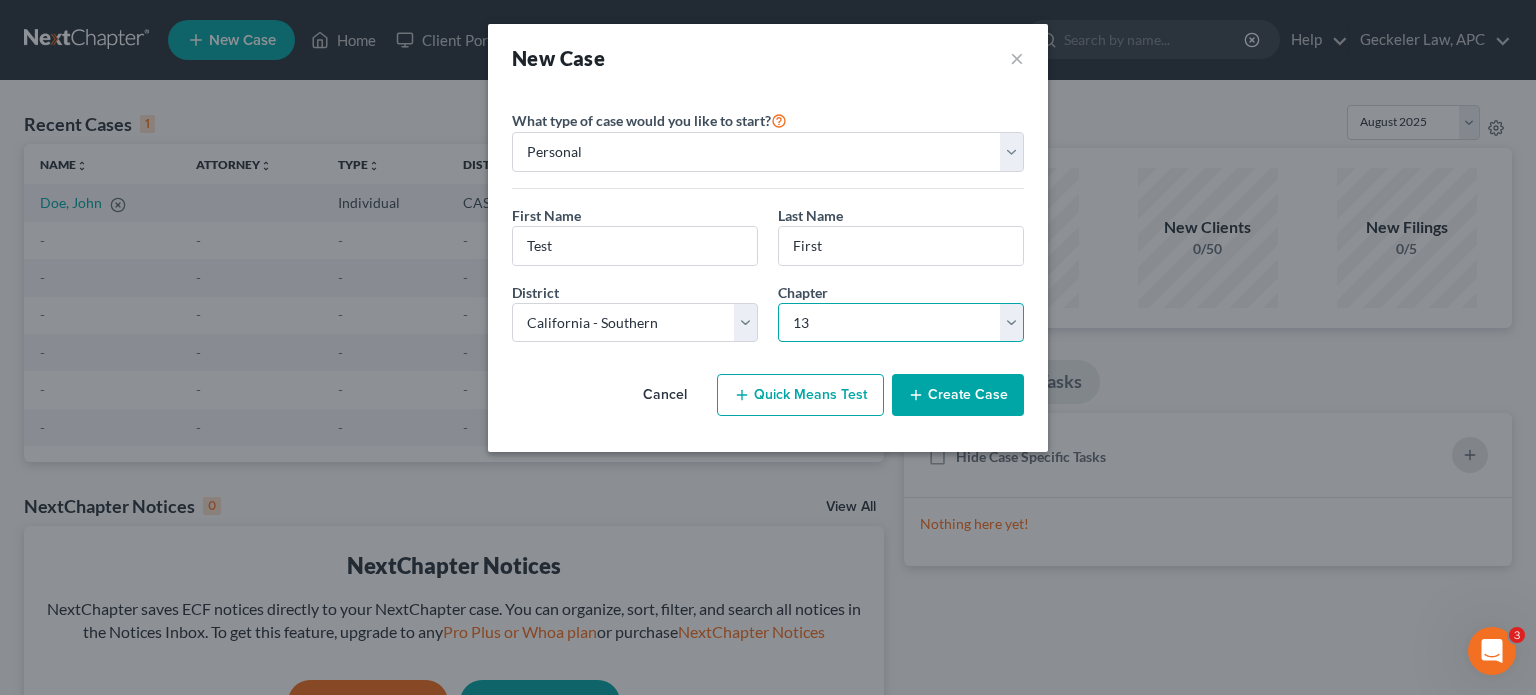 click on "Select 7 11 12 13" at bounding box center [901, 323] 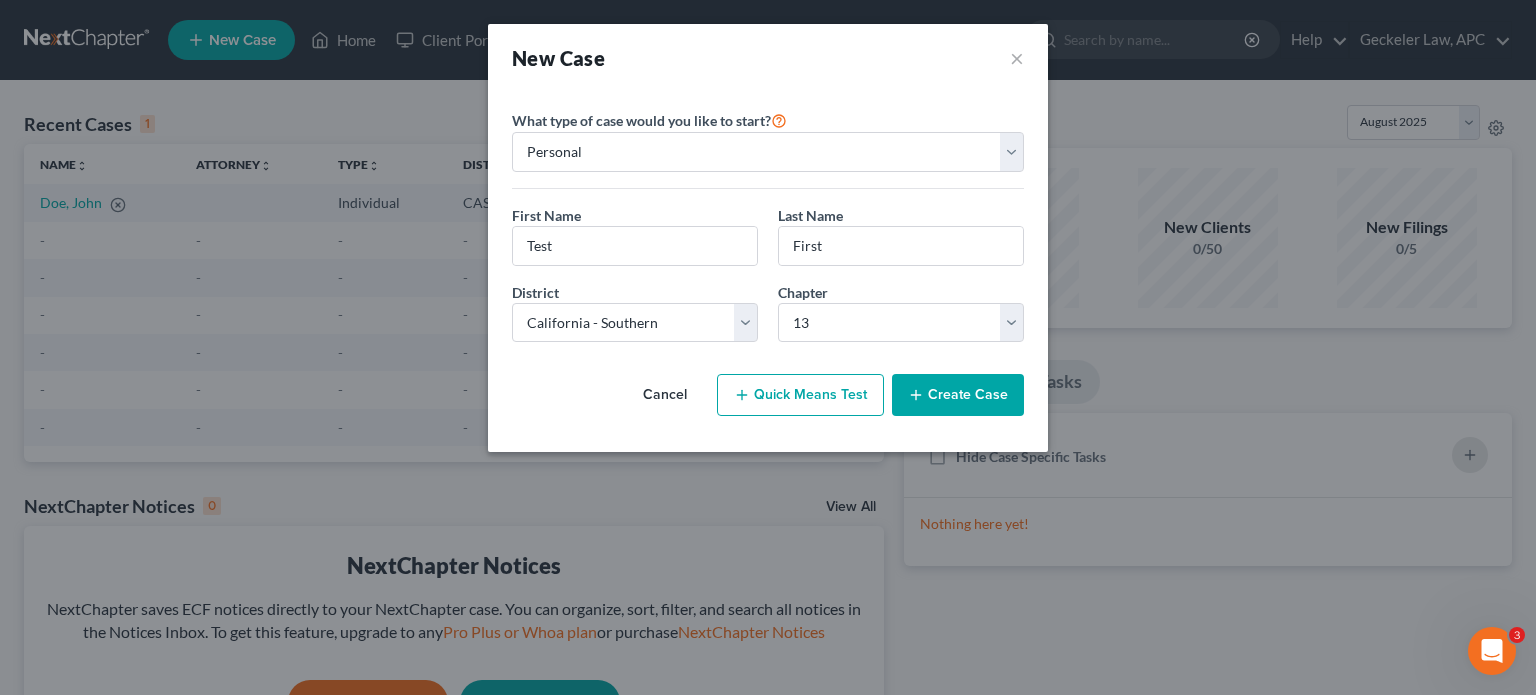 click on "Quick Means Test" at bounding box center (800, 395) 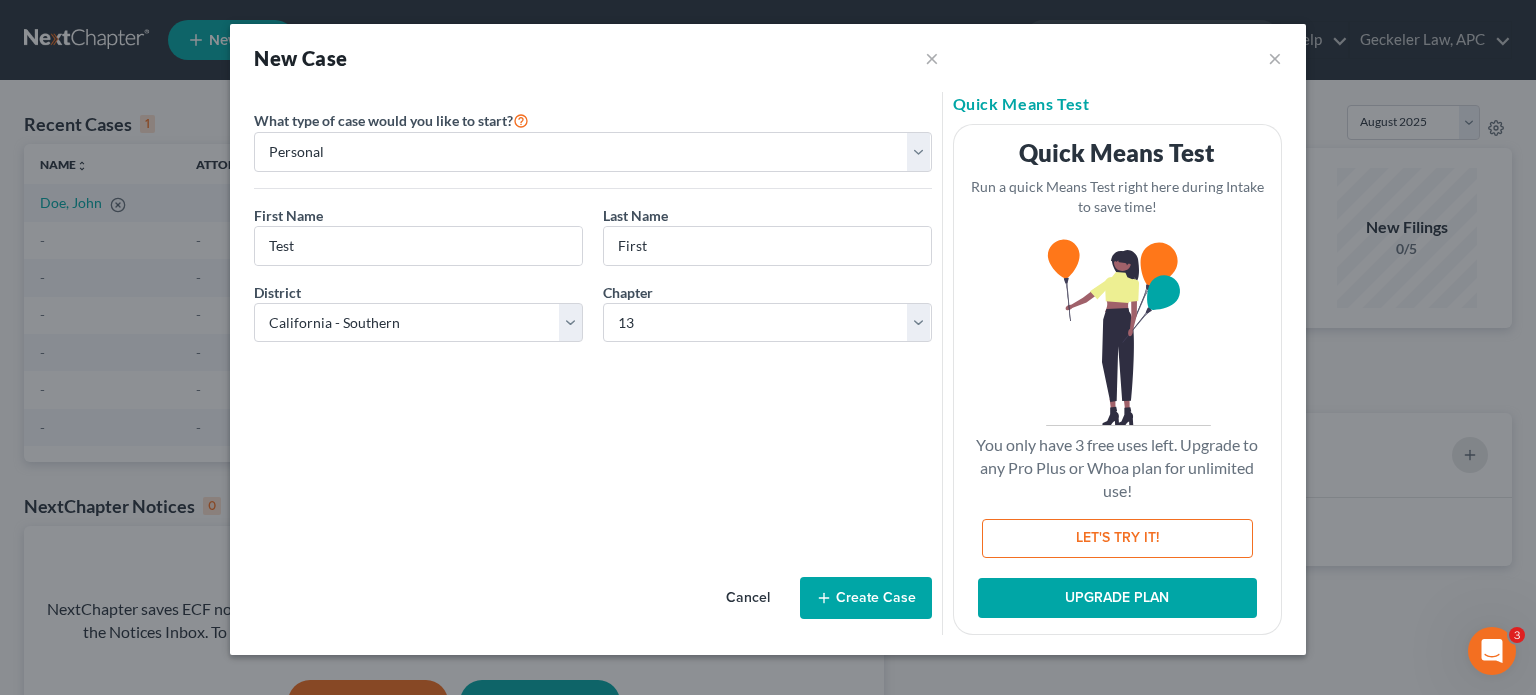 click on "Create Case" at bounding box center [866, 598] 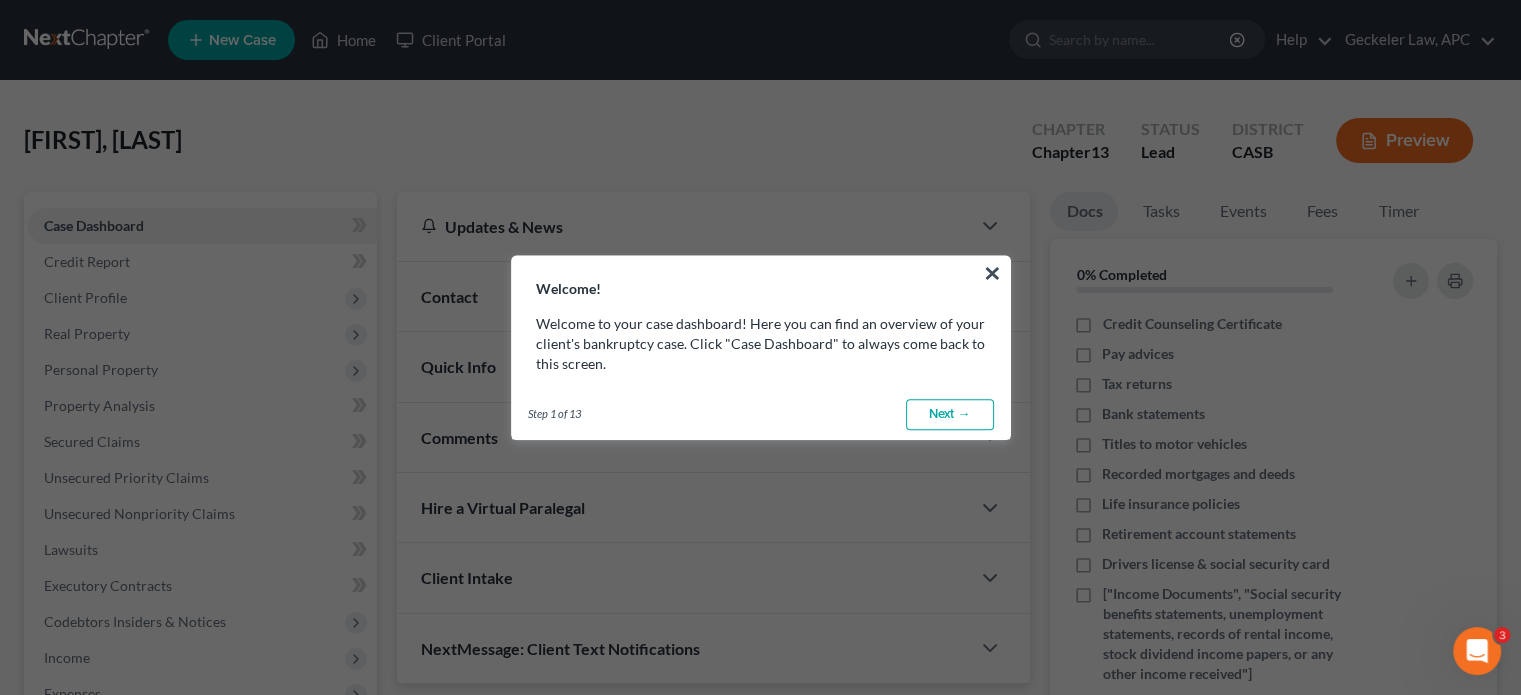 click on "Next →" at bounding box center (950, 415) 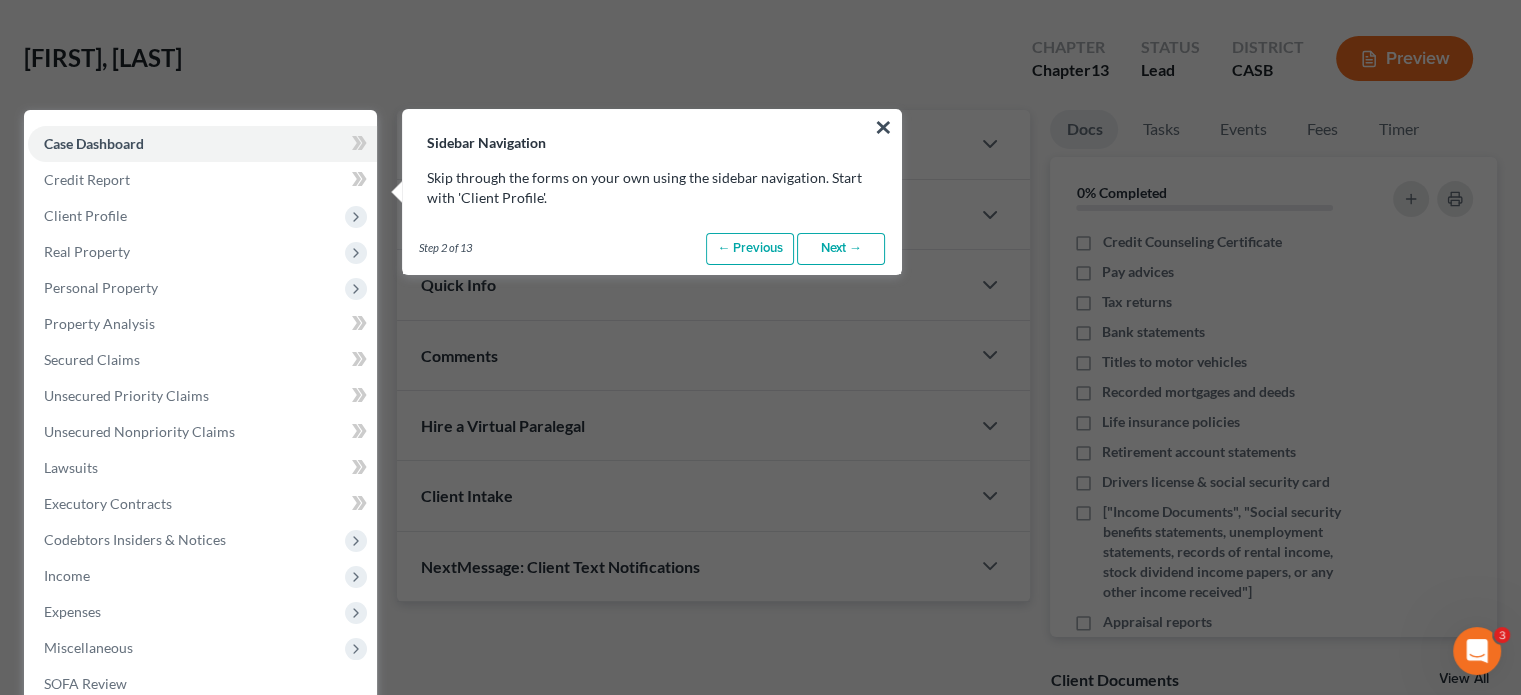 scroll, scrollTop: 91, scrollLeft: 0, axis: vertical 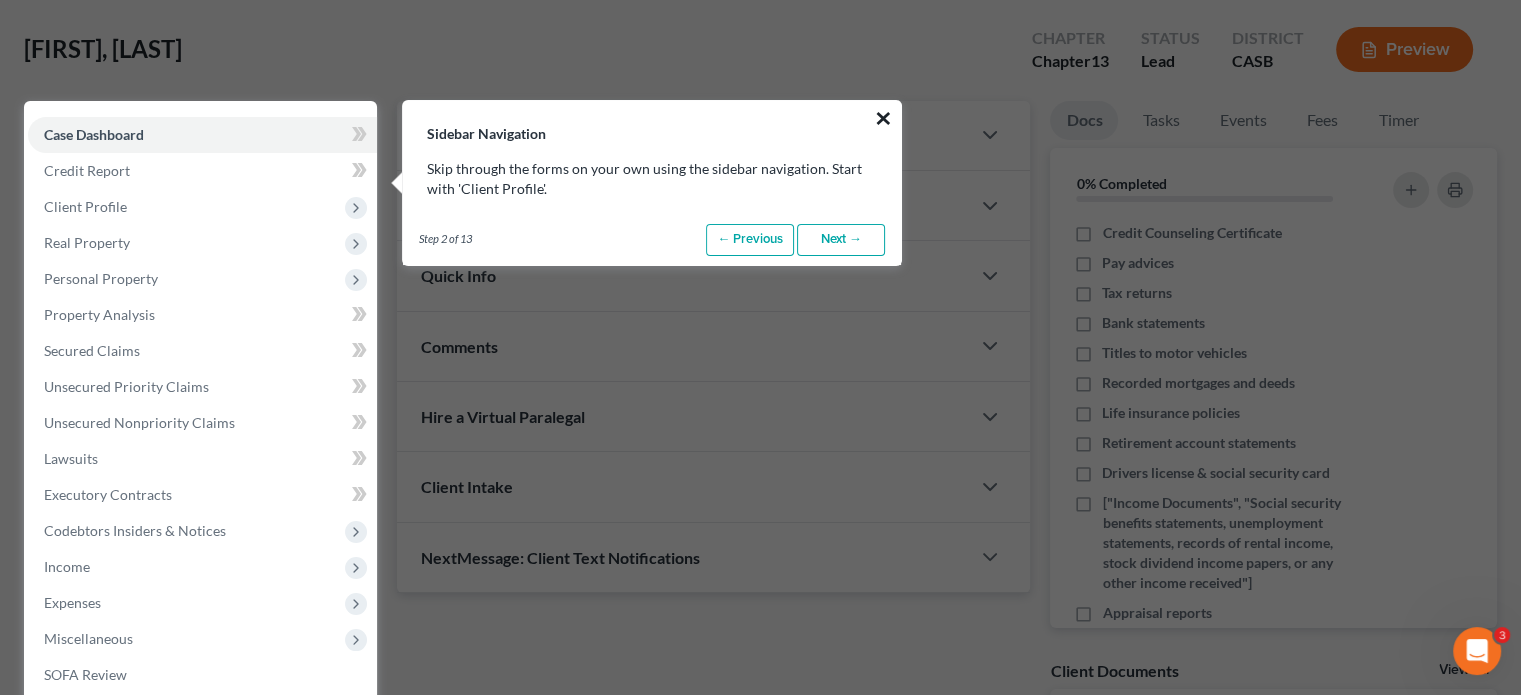 click on "×" at bounding box center [883, 118] 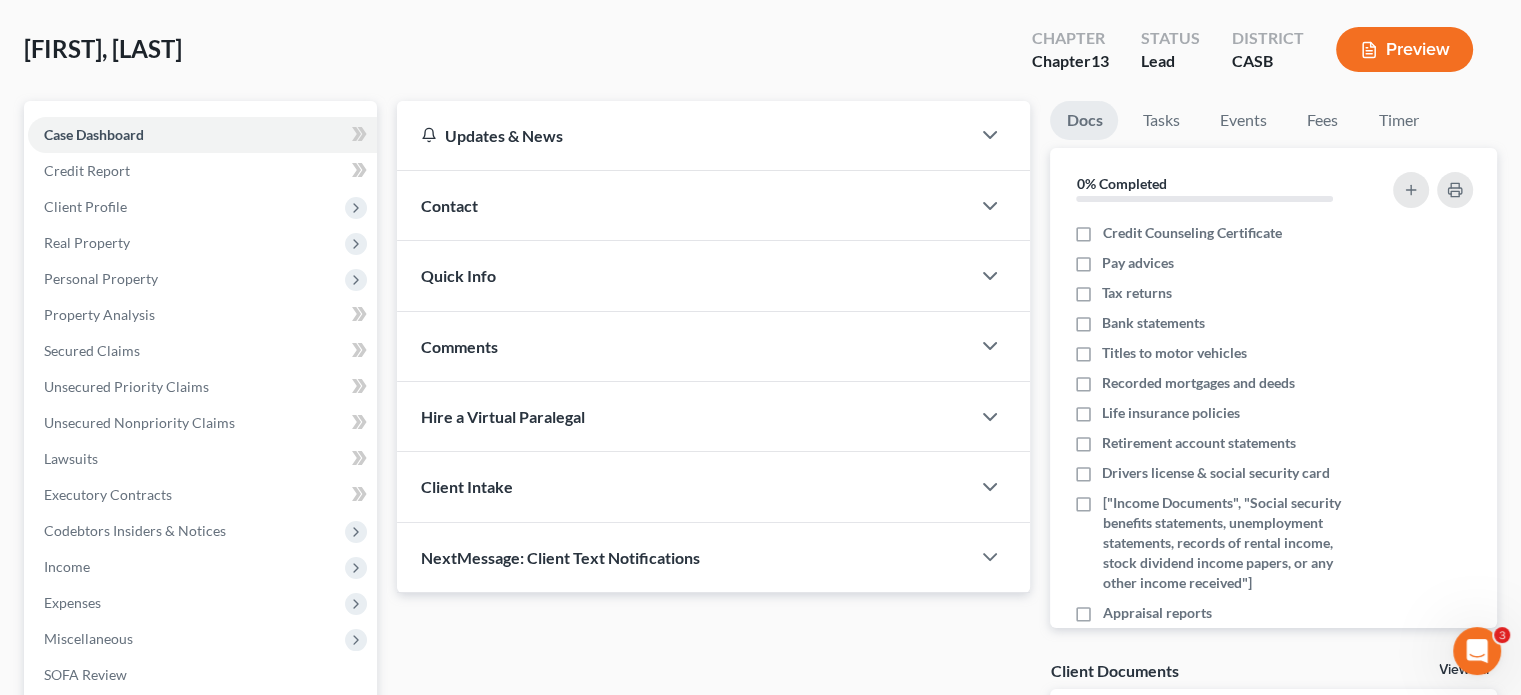 scroll, scrollTop: 0, scrollLeft: 0, axis: both 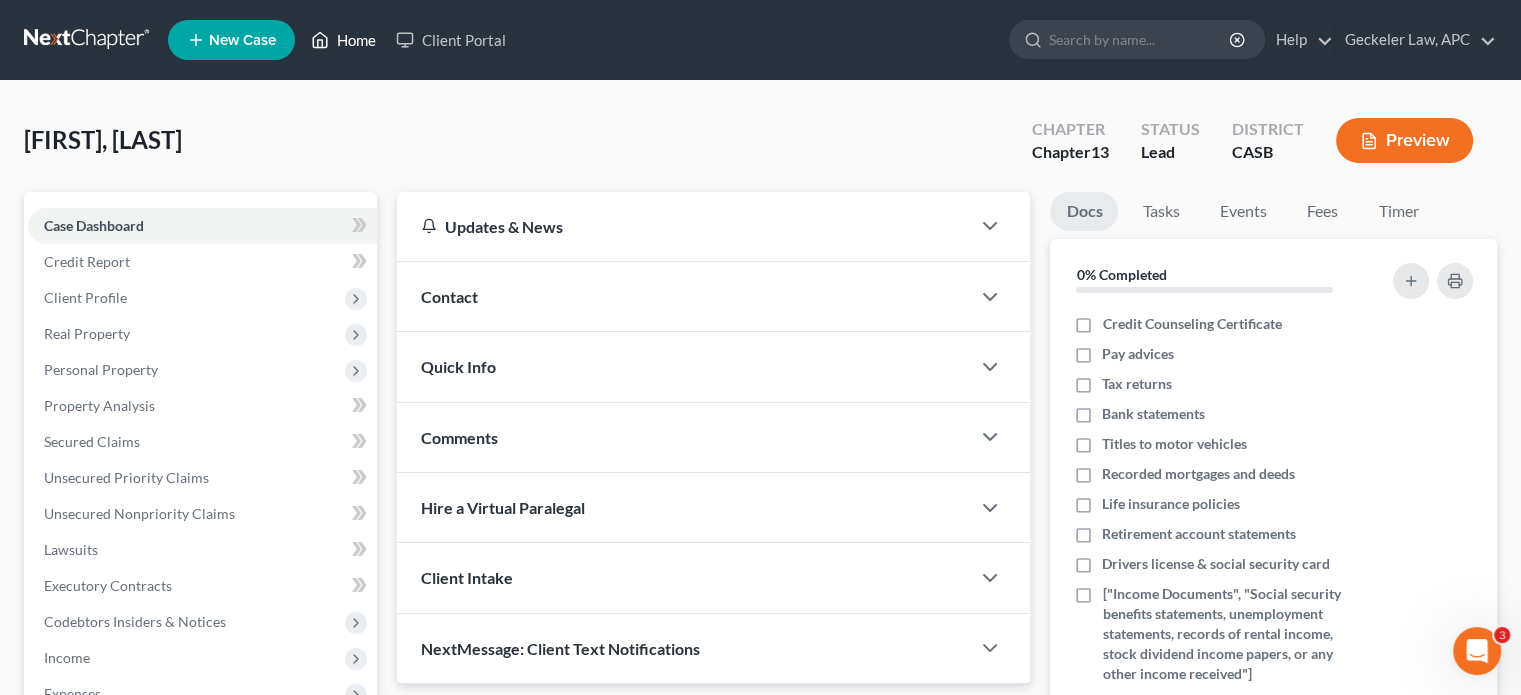click on "Home" at bounding box center (343, 40) 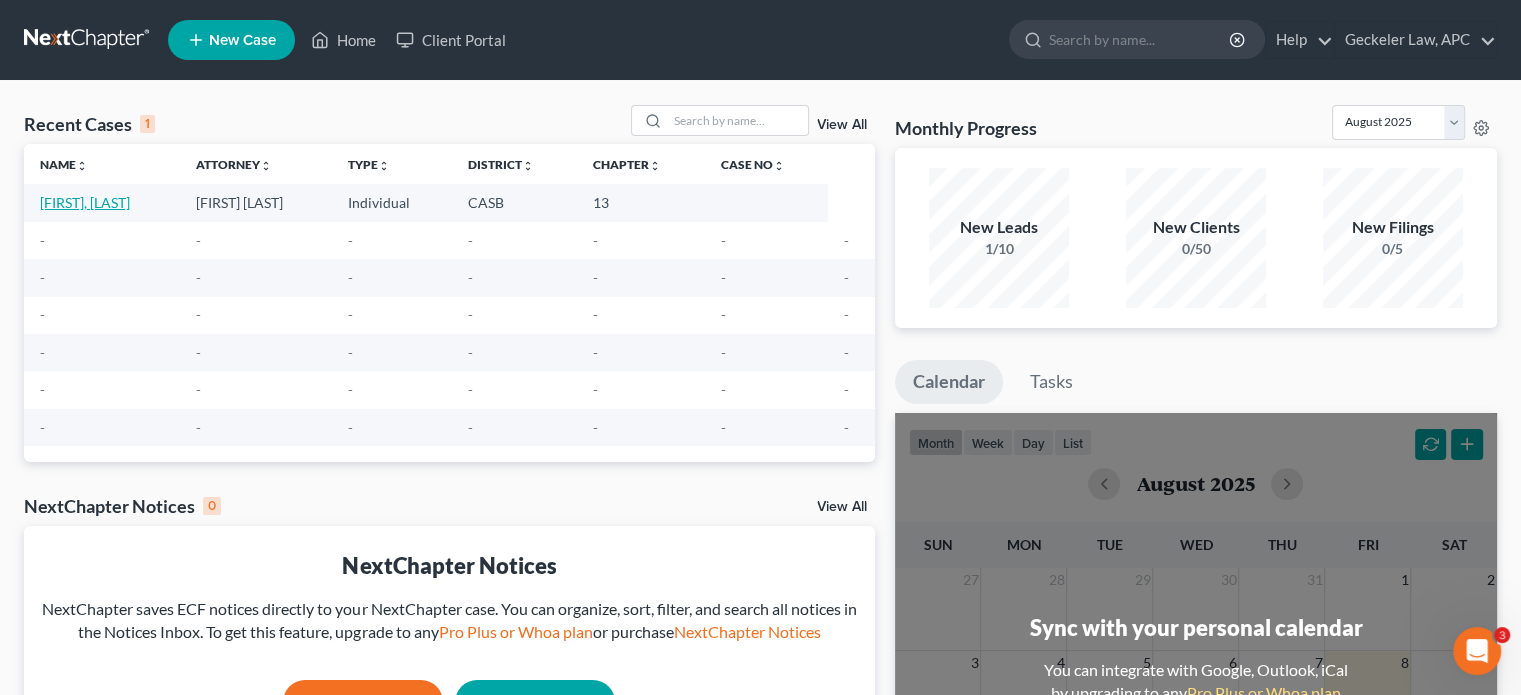 click on "[FIRST], [LAST]" at bounding box center [85, 202] 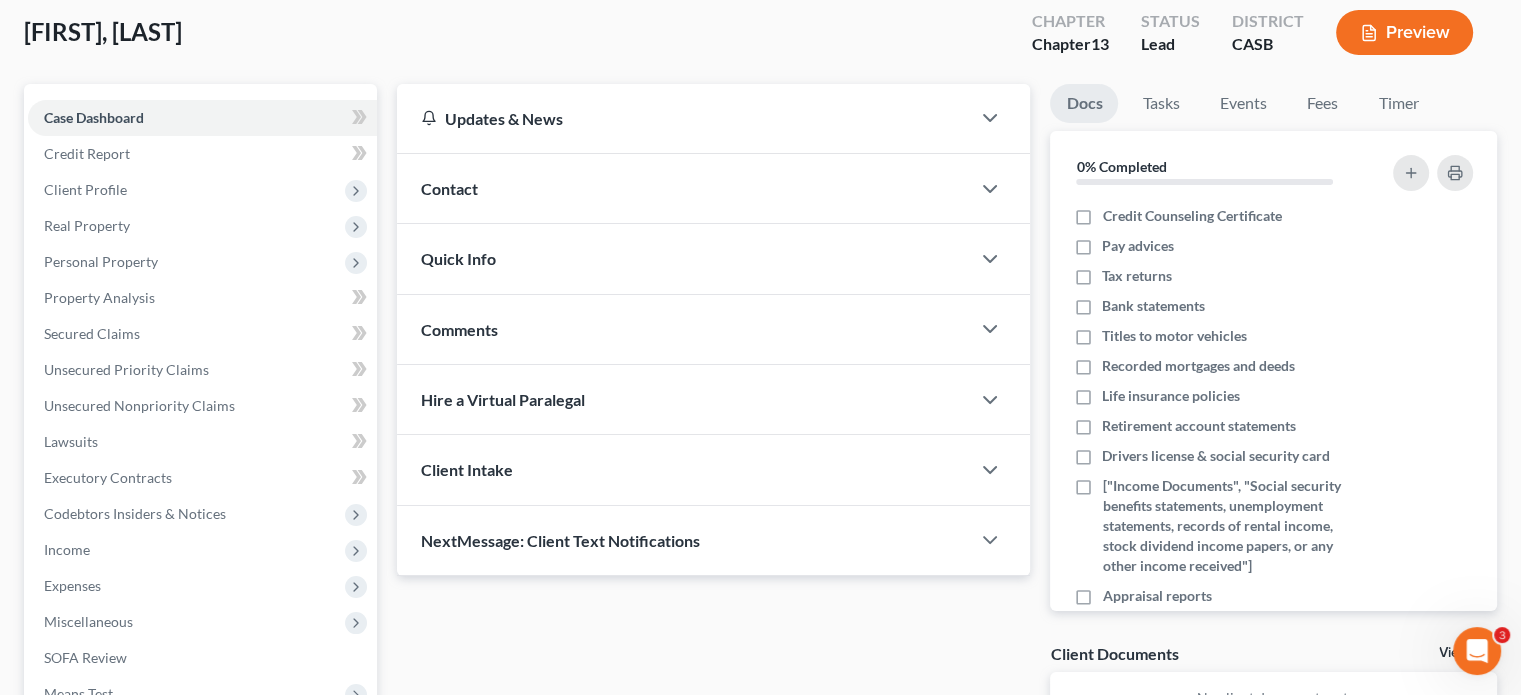 scroll, scrollTop: 166, scrollLeft: 0, axis: vertical 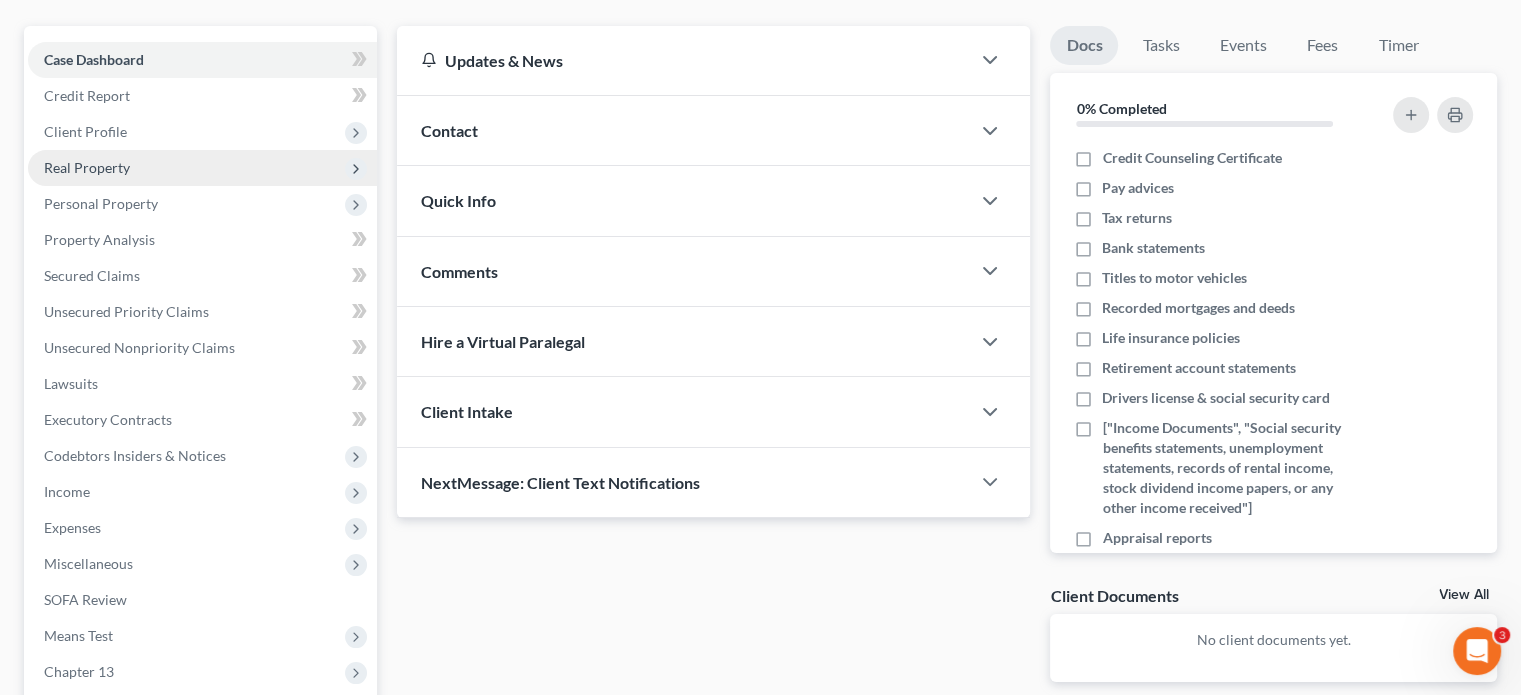 click on "Real Property" at bounding box center (202, 168) 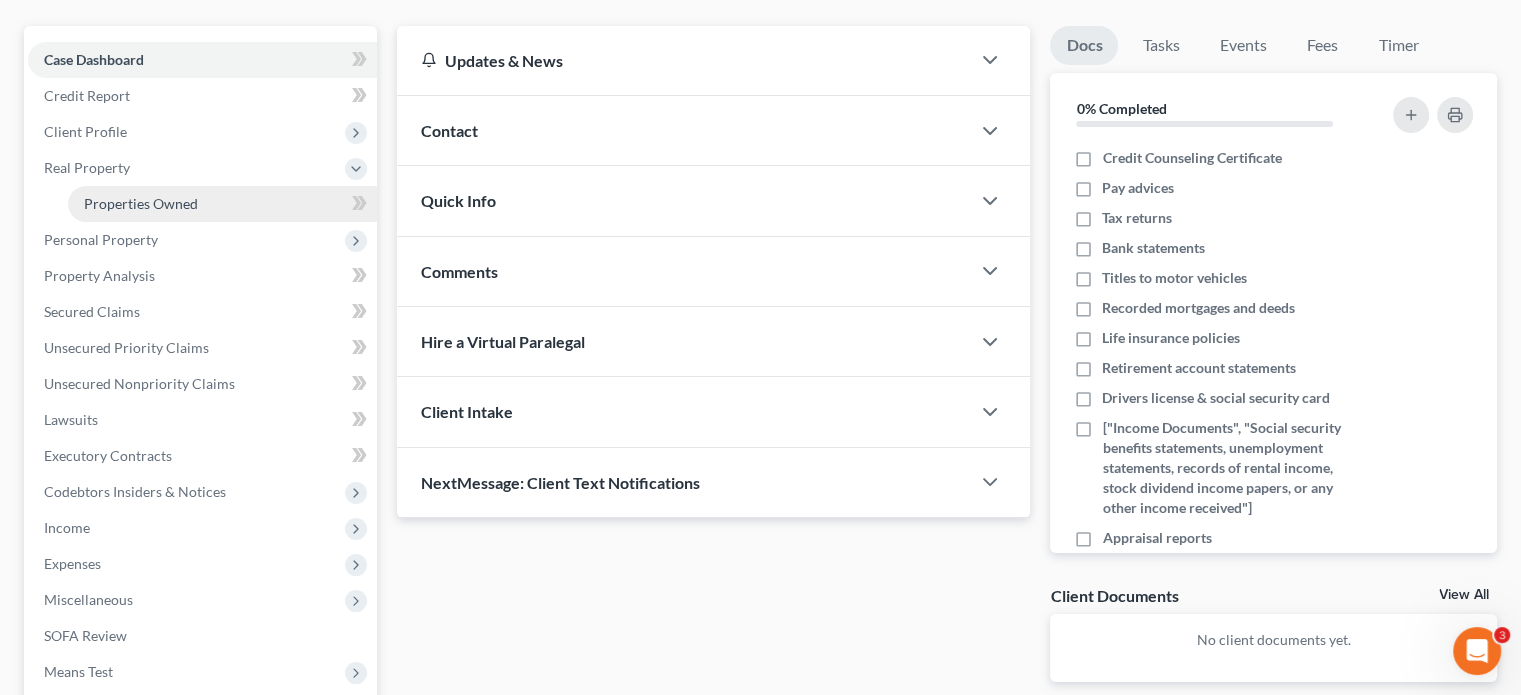 click on "Properties Owned" at bounding box center [222, 204] 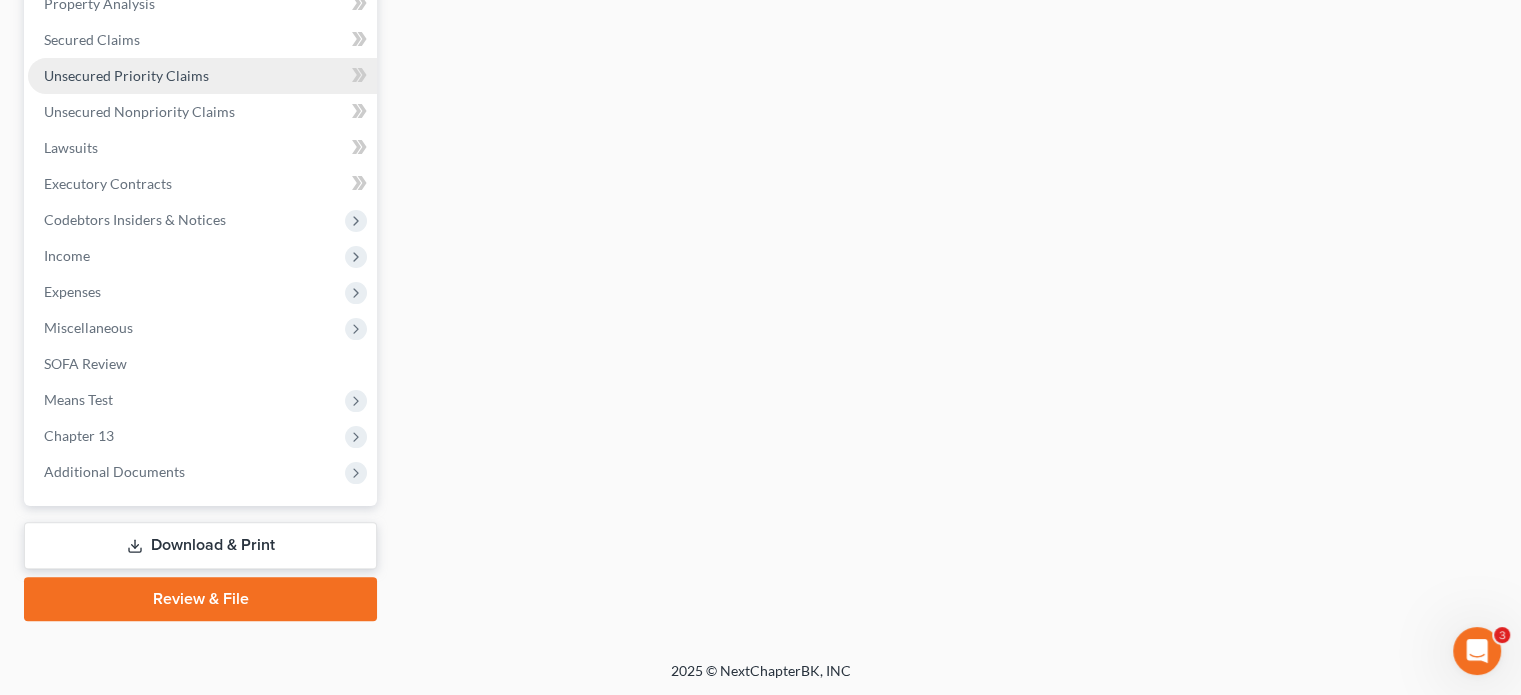scroll, scrollTop: 0, scrollLeft: 0, axis: both 